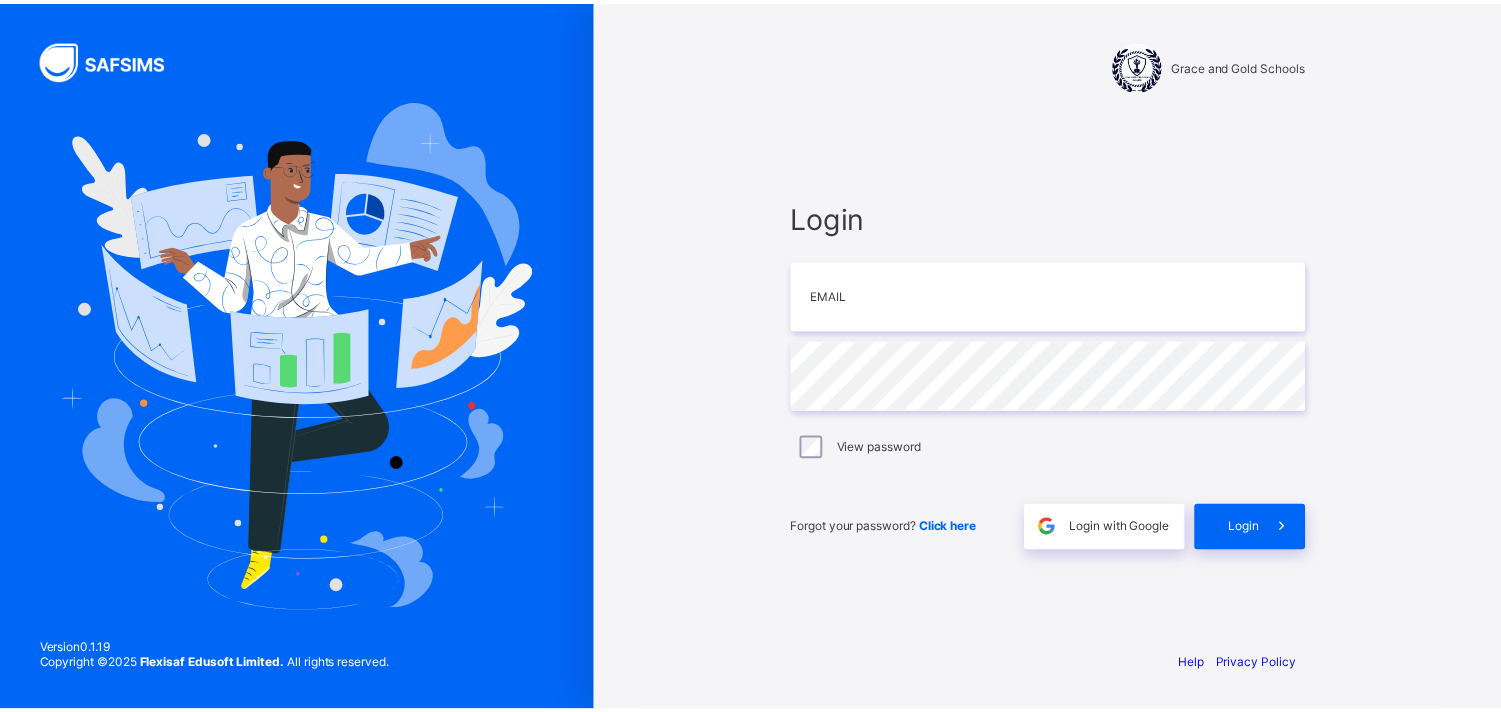 scroll, scrollTop: 0, scrollLeft: 0, axis: both 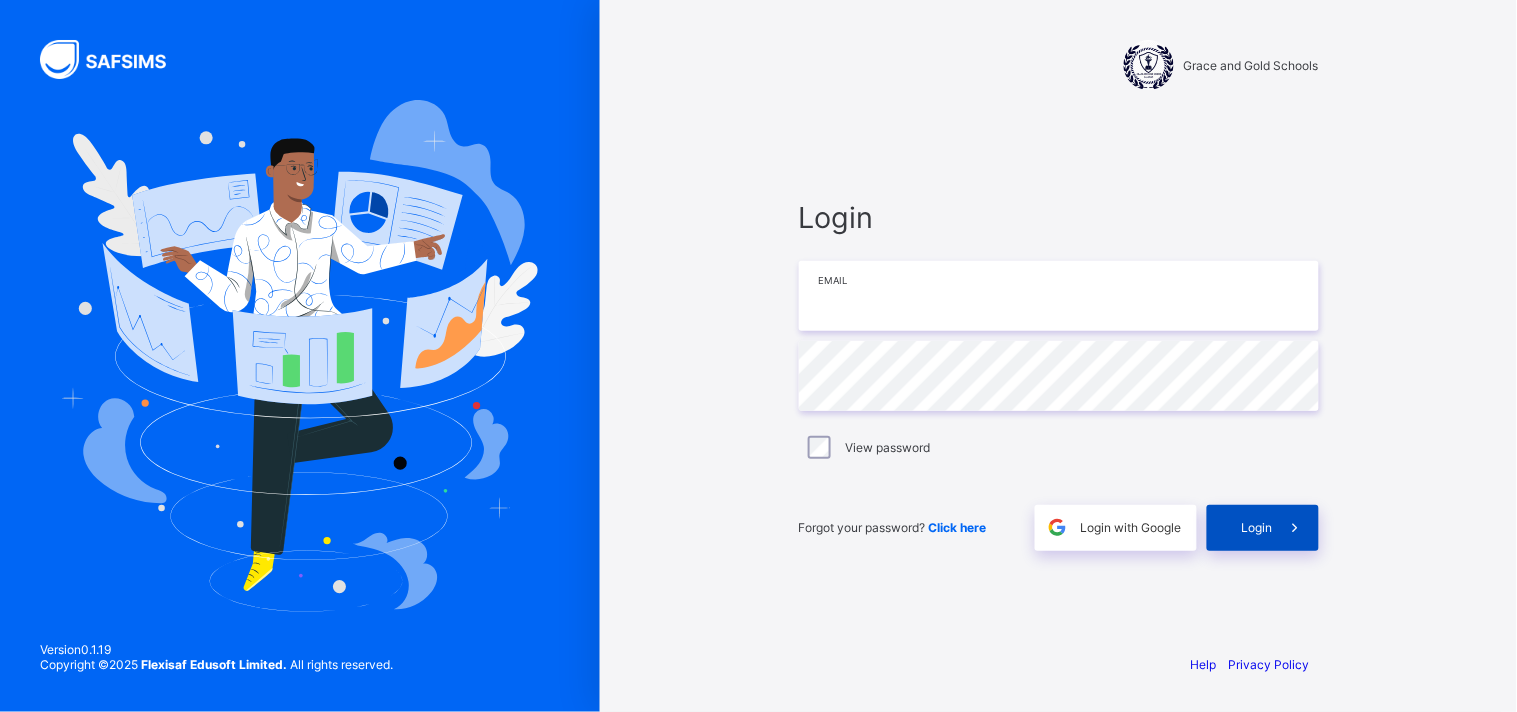 type on "**********" 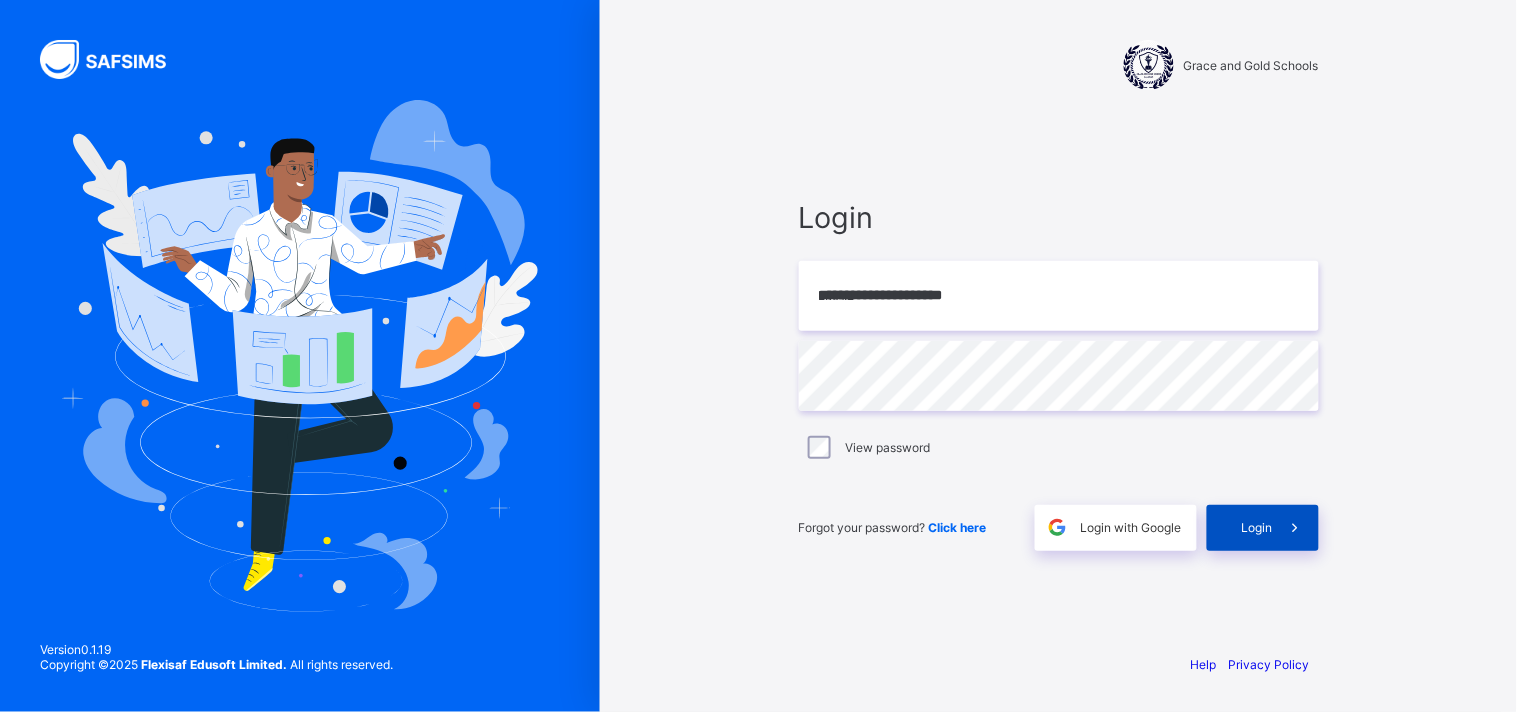 click on "Login" at bounding box center [1263, 528] 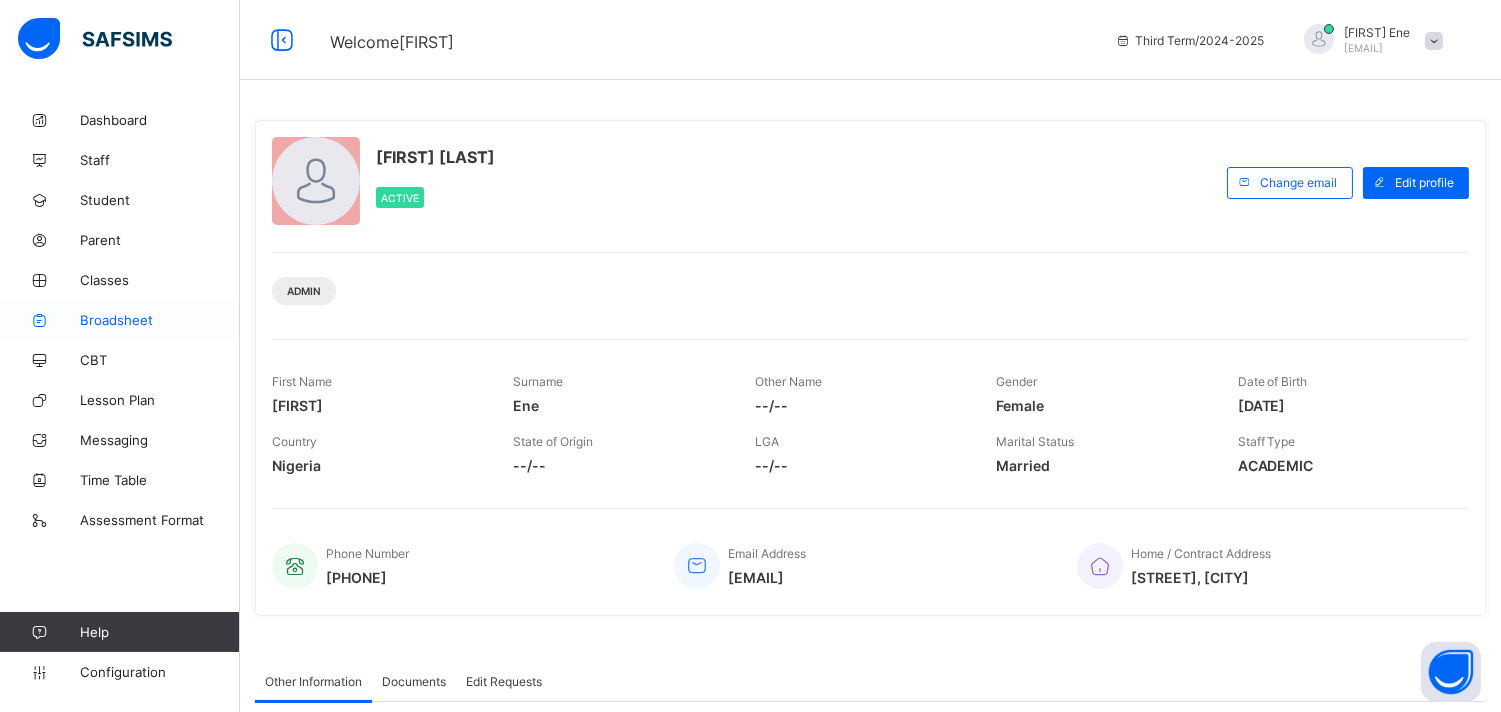 click on "Broadsheet" at bounding box center (160, 320) 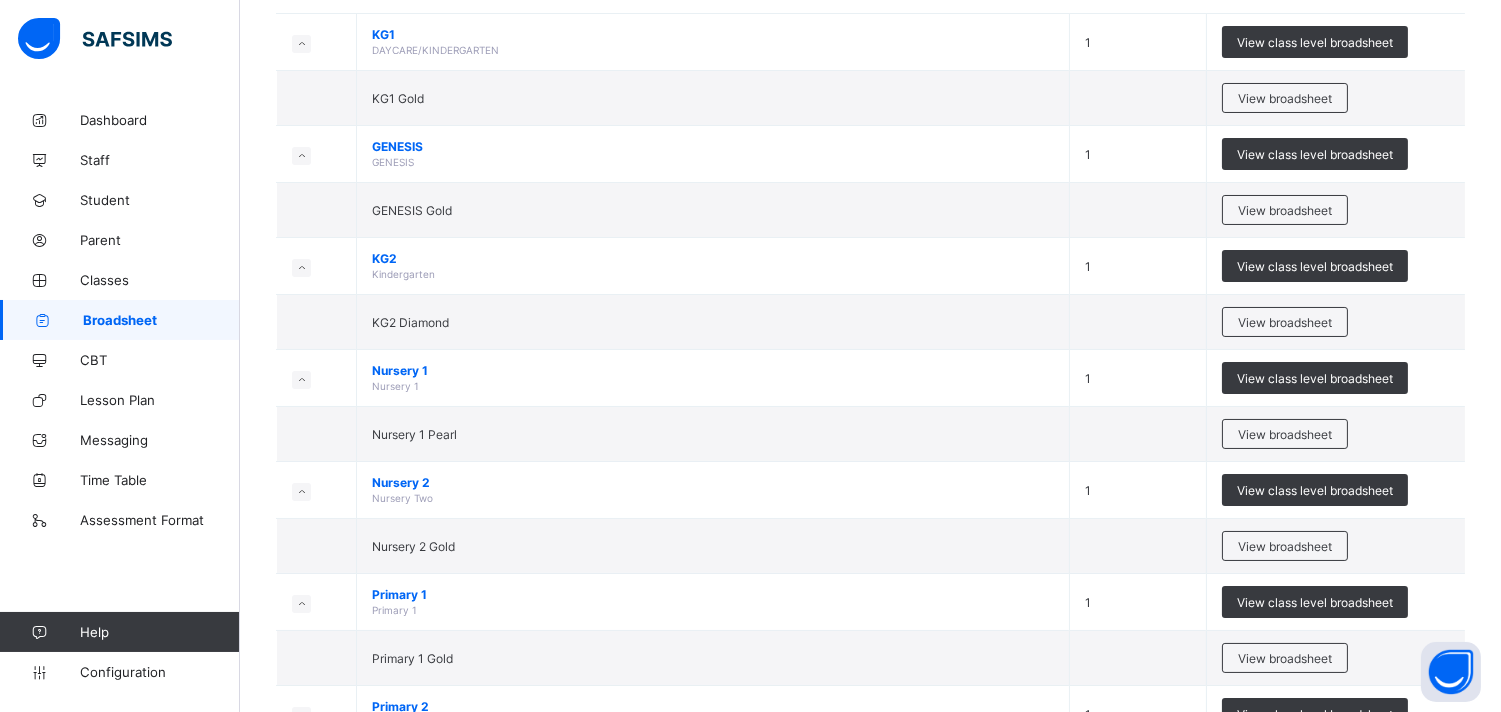 scroll, scrollTop: 224, scrollLeft: 0, axis: vertical 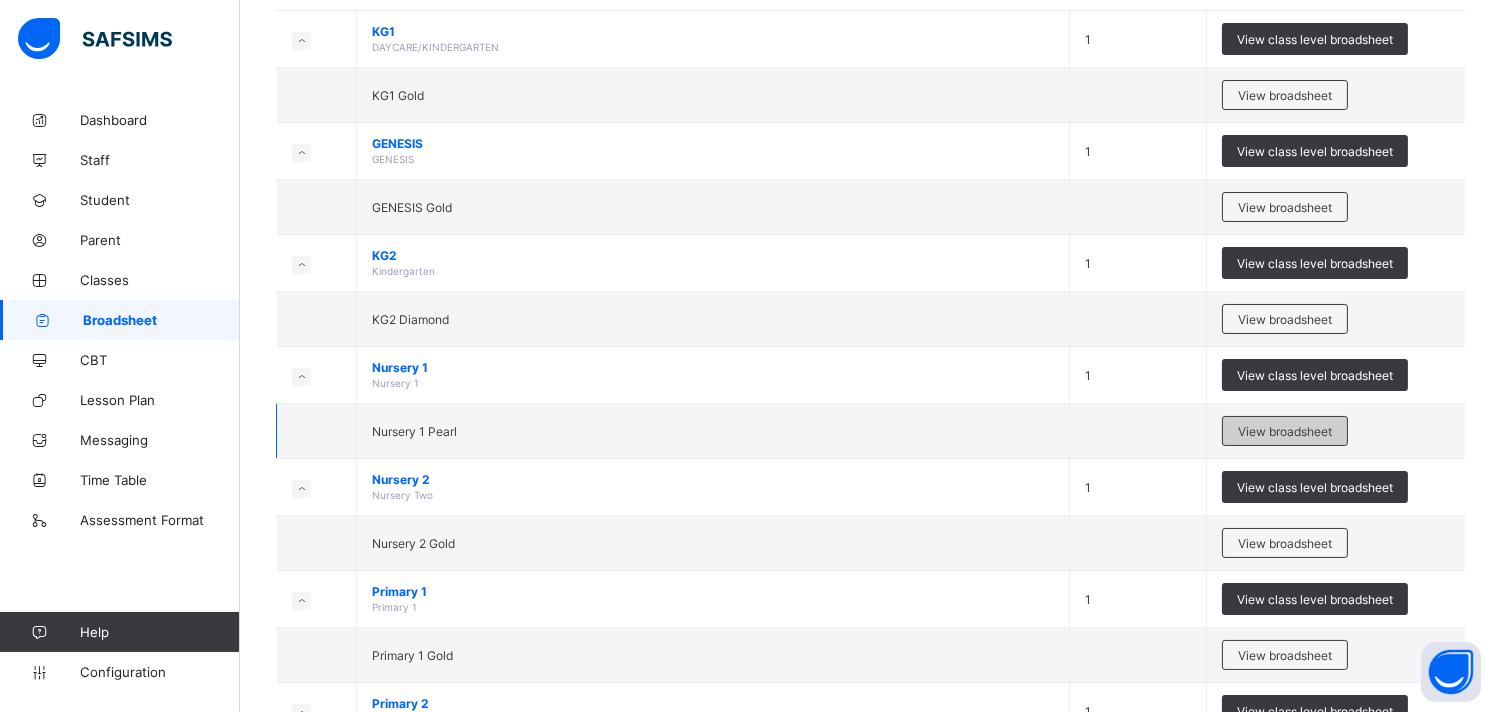 click on "View broadsheet" at bounding box center [1285, 431] 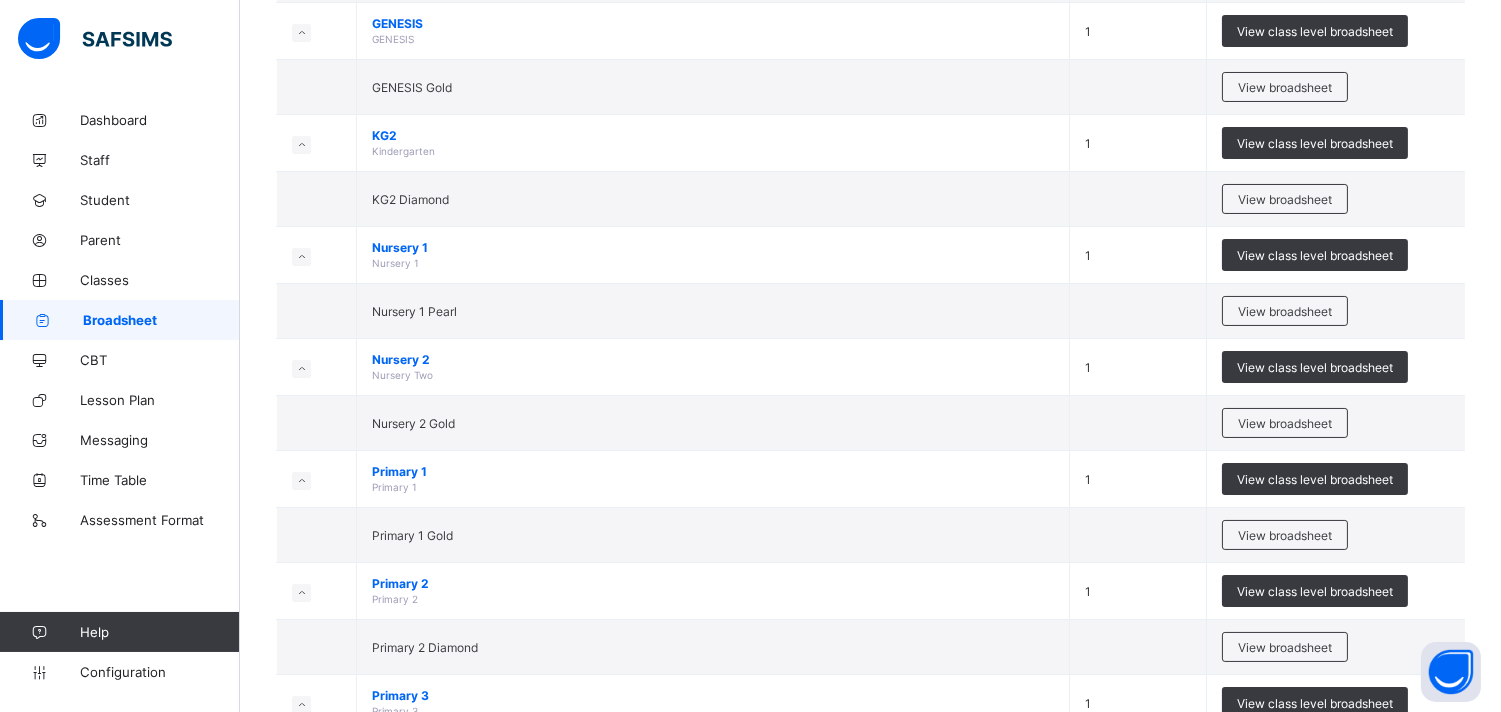 scroll, scrollTop: 347, scrollLeft: 0, axis: vertical 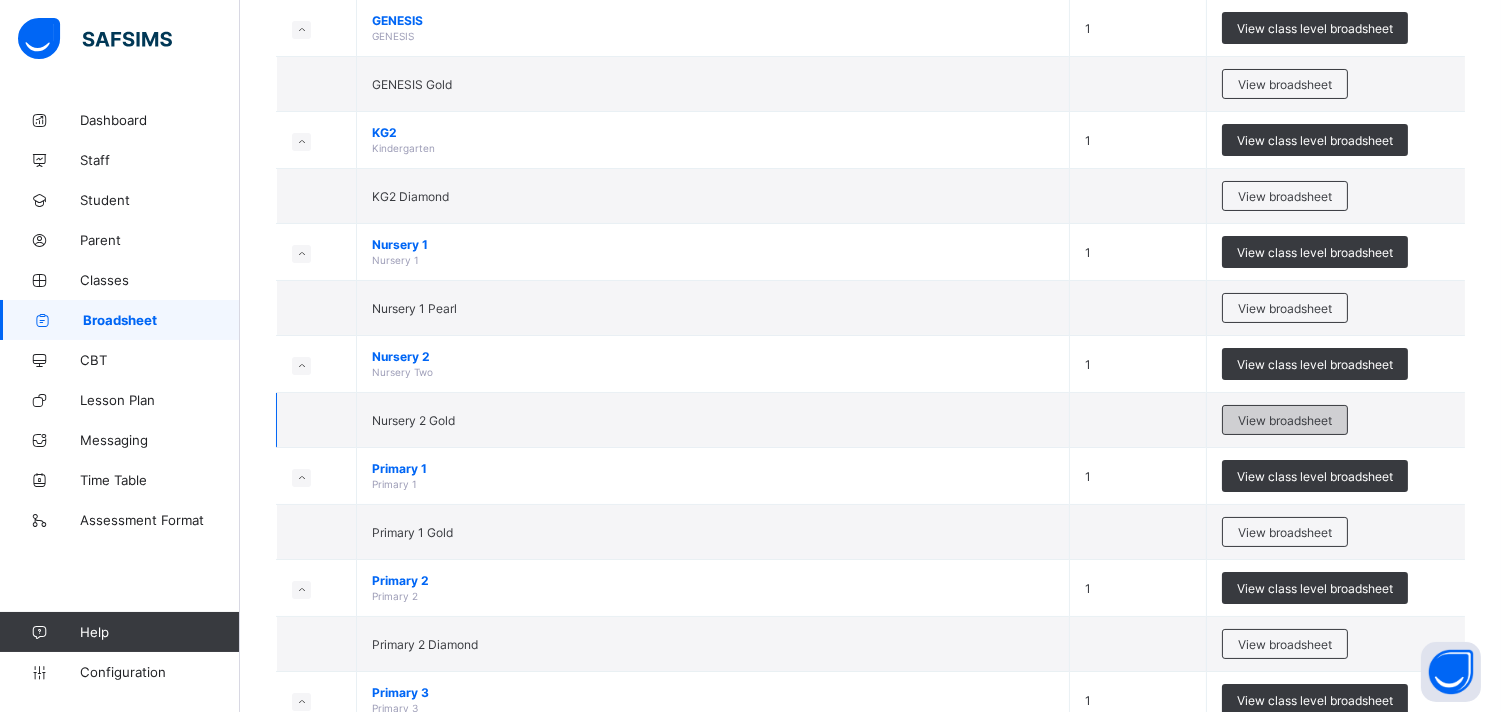 click on "View broadsheet" at bounding box center [1285, 420] 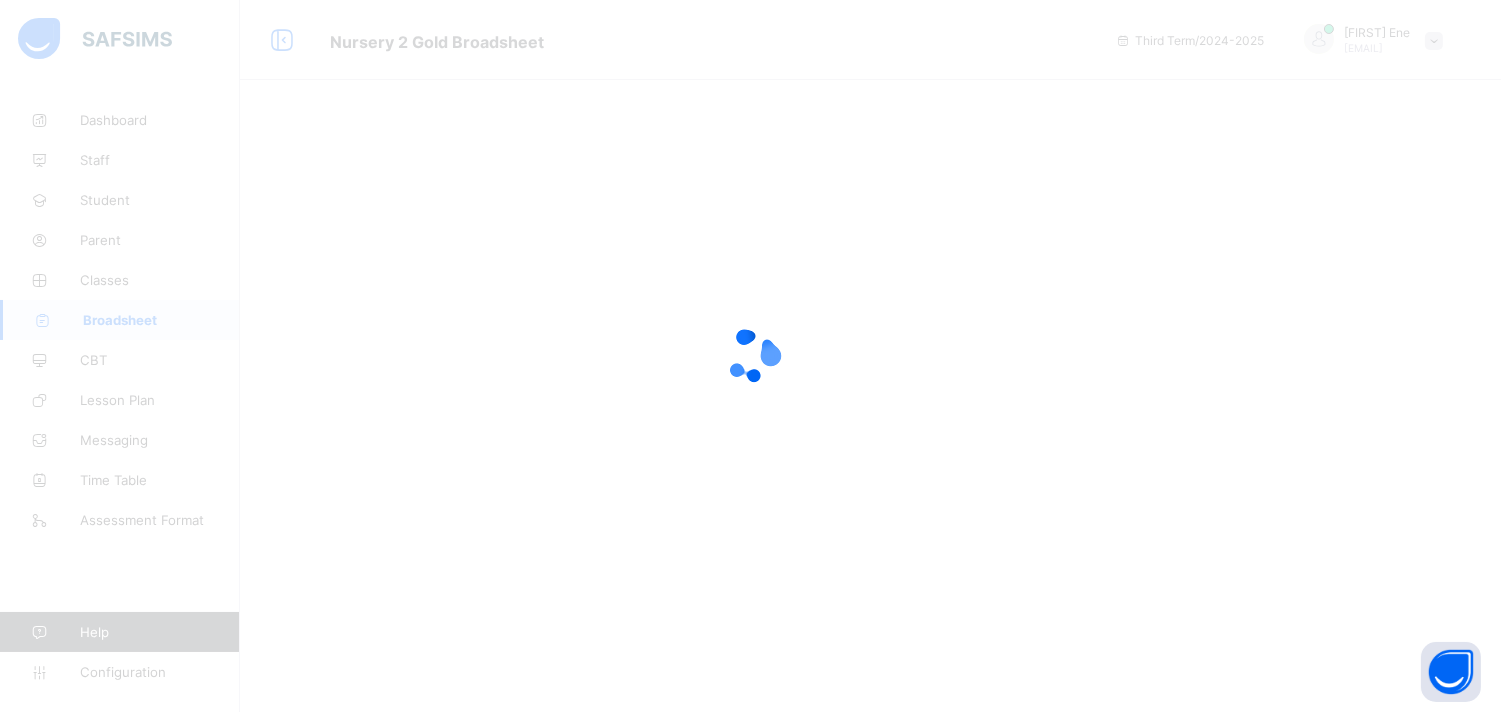 scroll, scrollTop: 0, scrollLeft: 0, axis: both 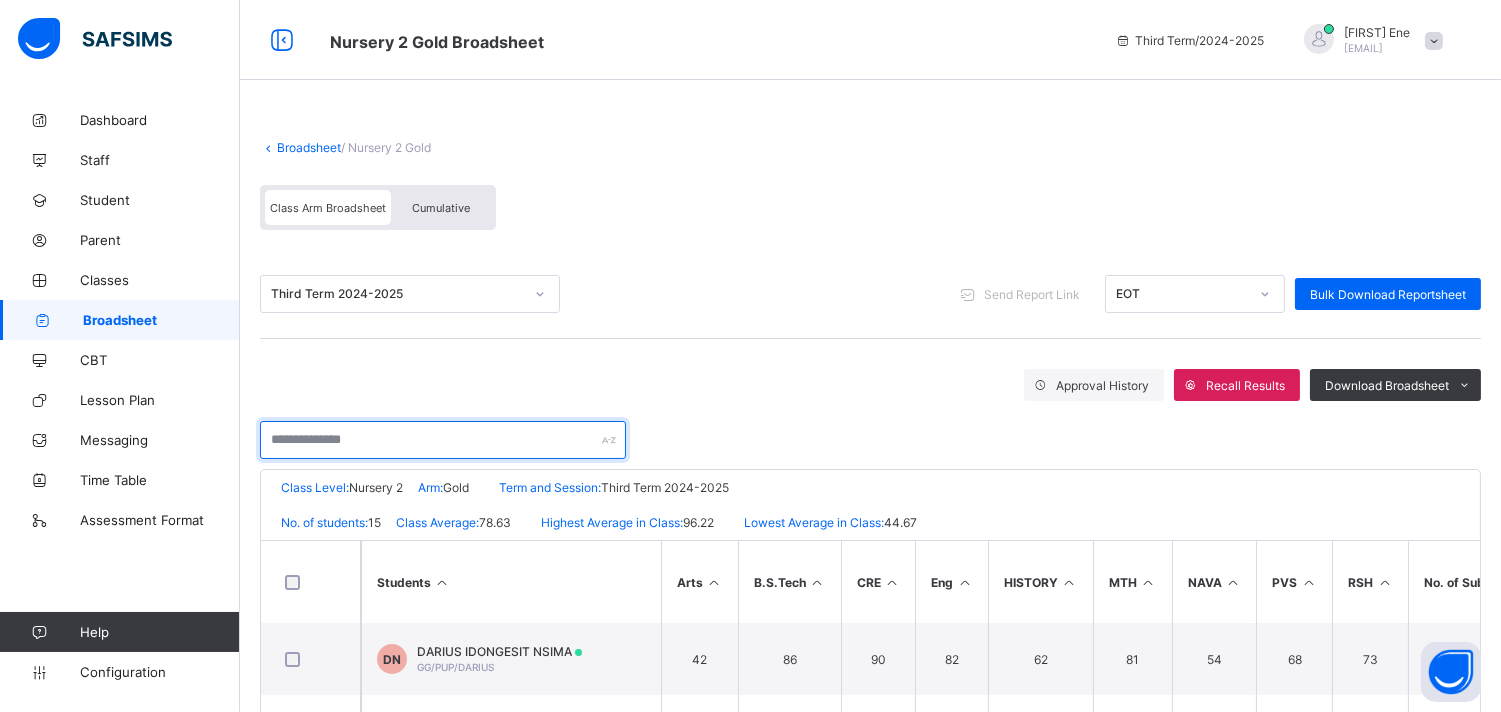 click at bounding box center (443, 440) 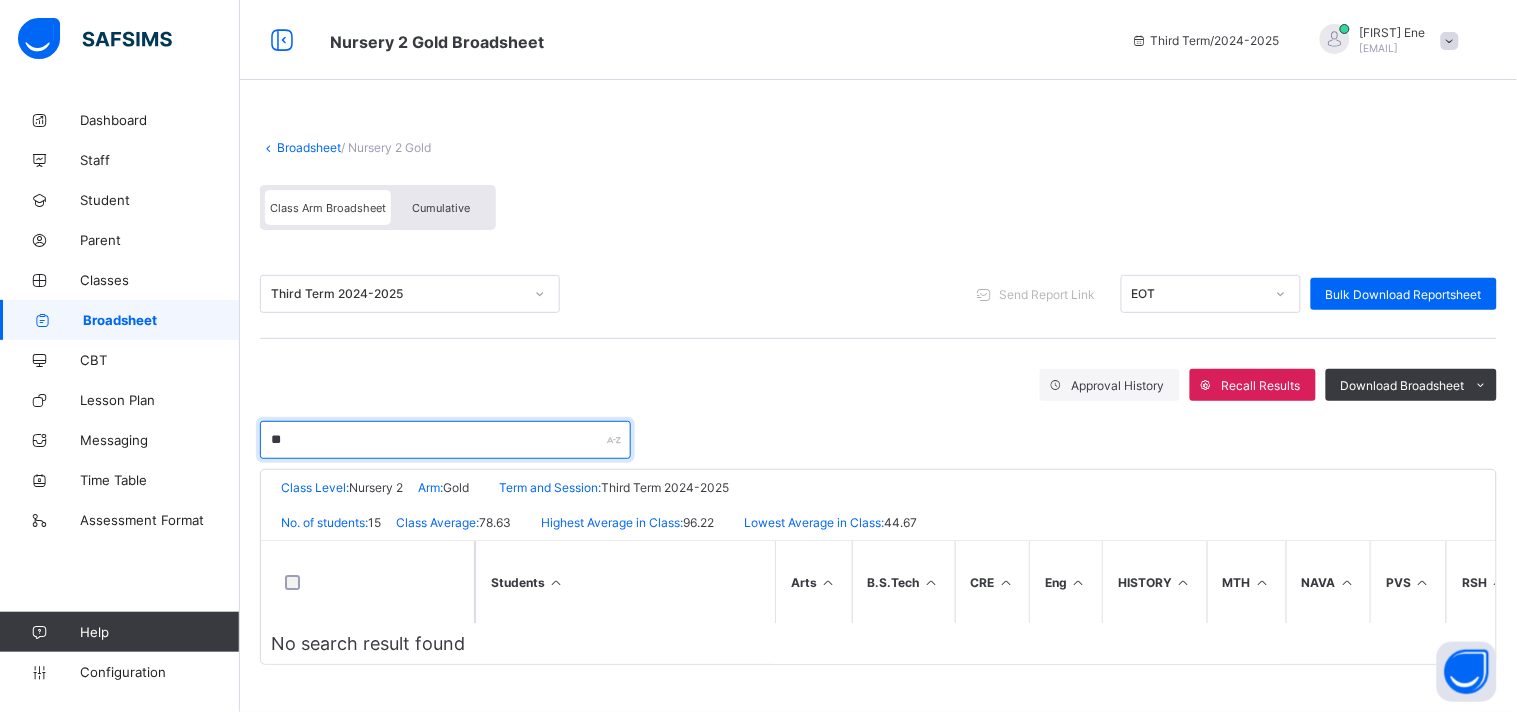type on "*" 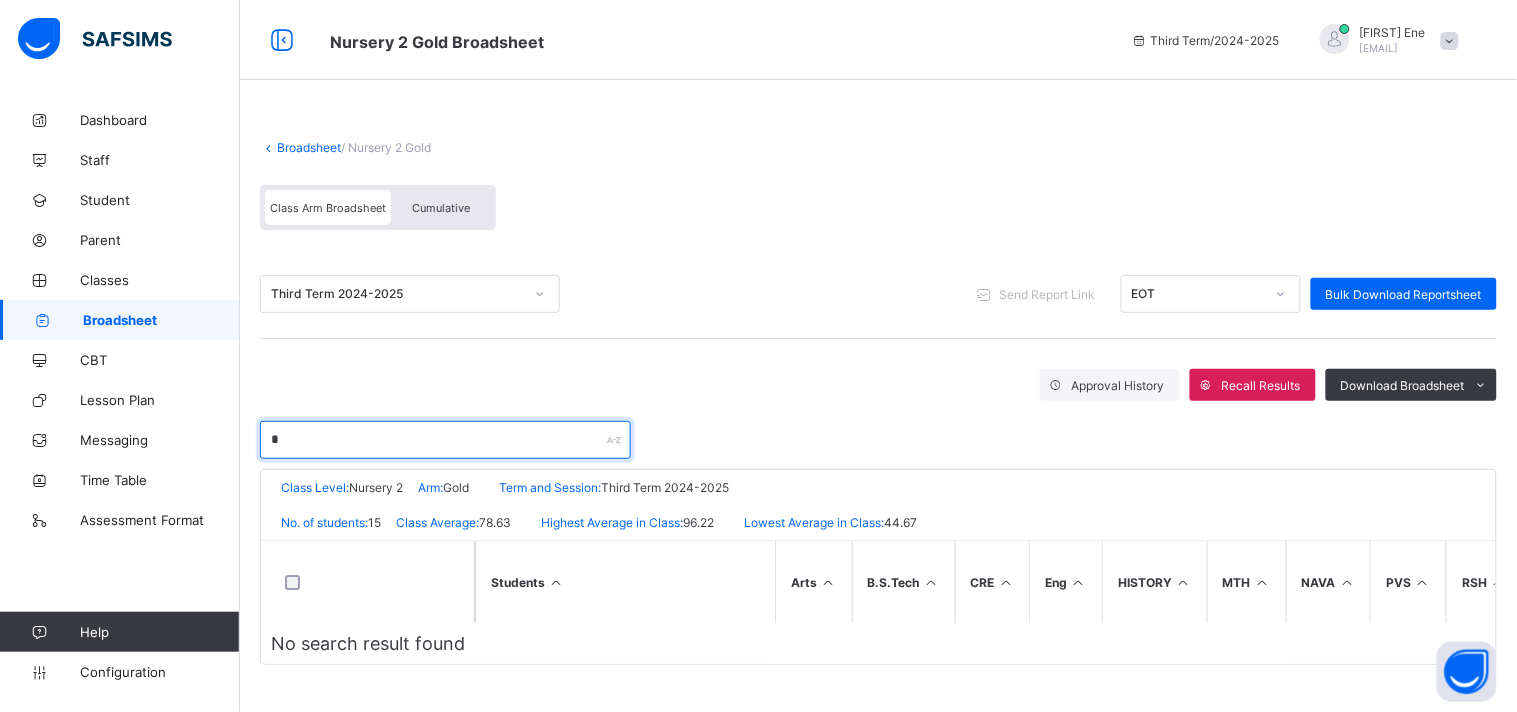 type 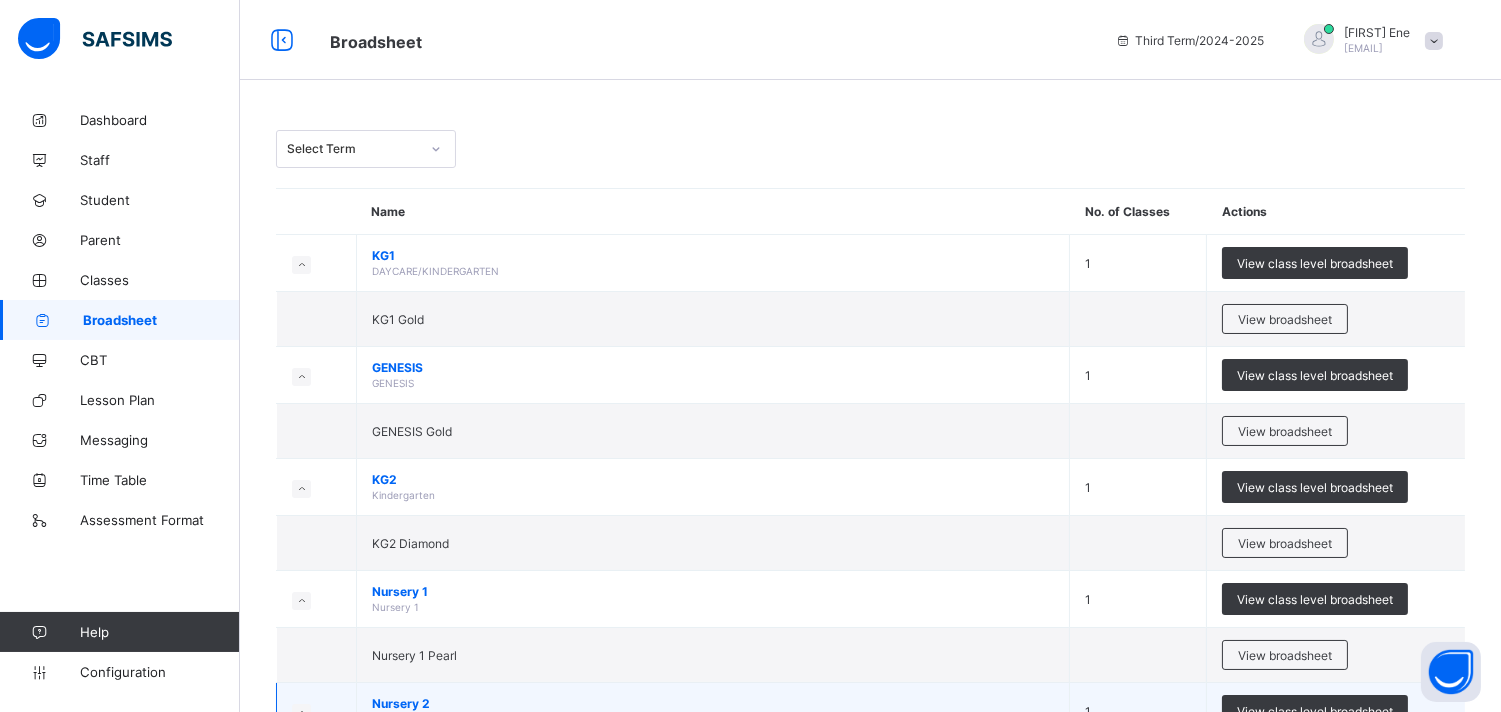 drag, startPoint x: 956, startPoint y: 695, endPoint x: 961, endPoint y: 707, distance: 13 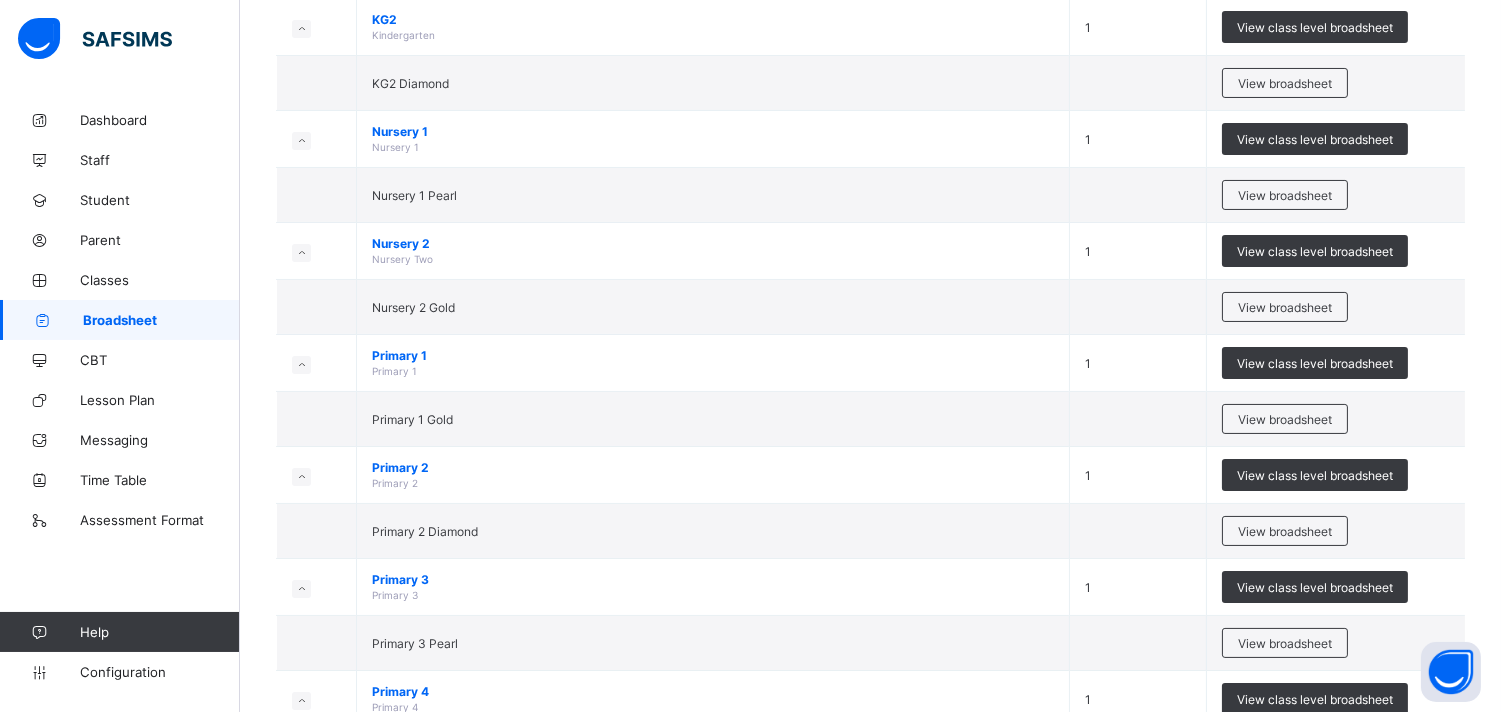 scroll, scrollTop: 471, scrollLeft: 0, axis: vertical 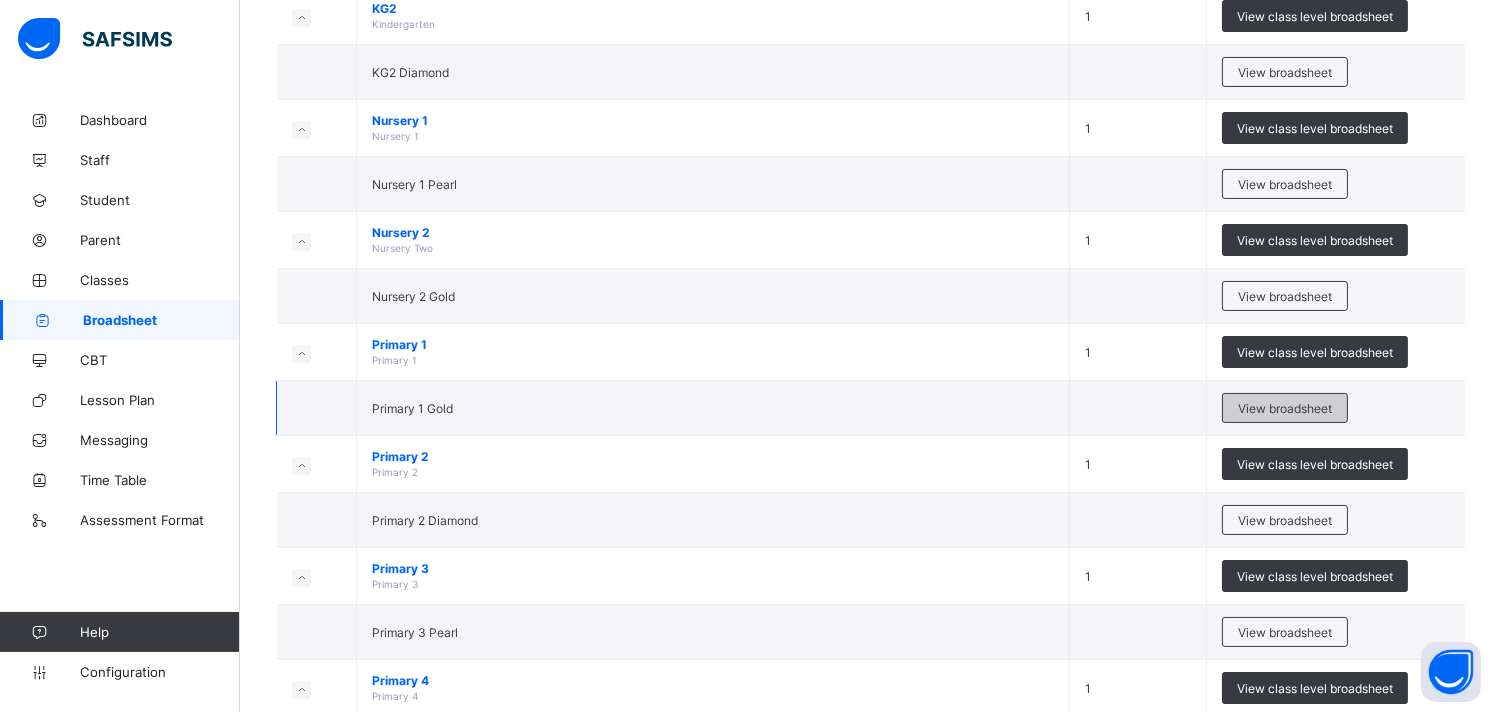 click on "View broadsheet" at bounding box center [1285, 408] 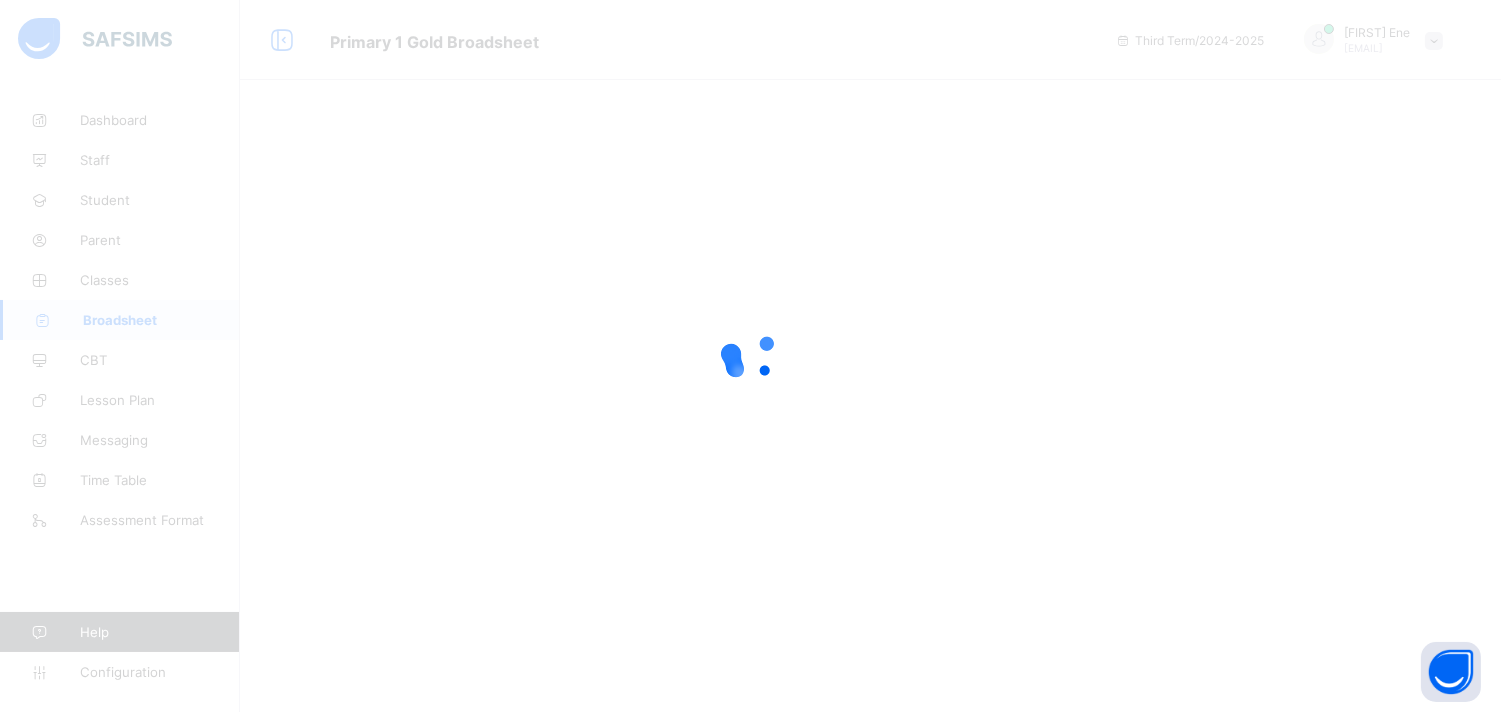 scroll, scrollTop: 0, scrollLeft: 0, axis: both 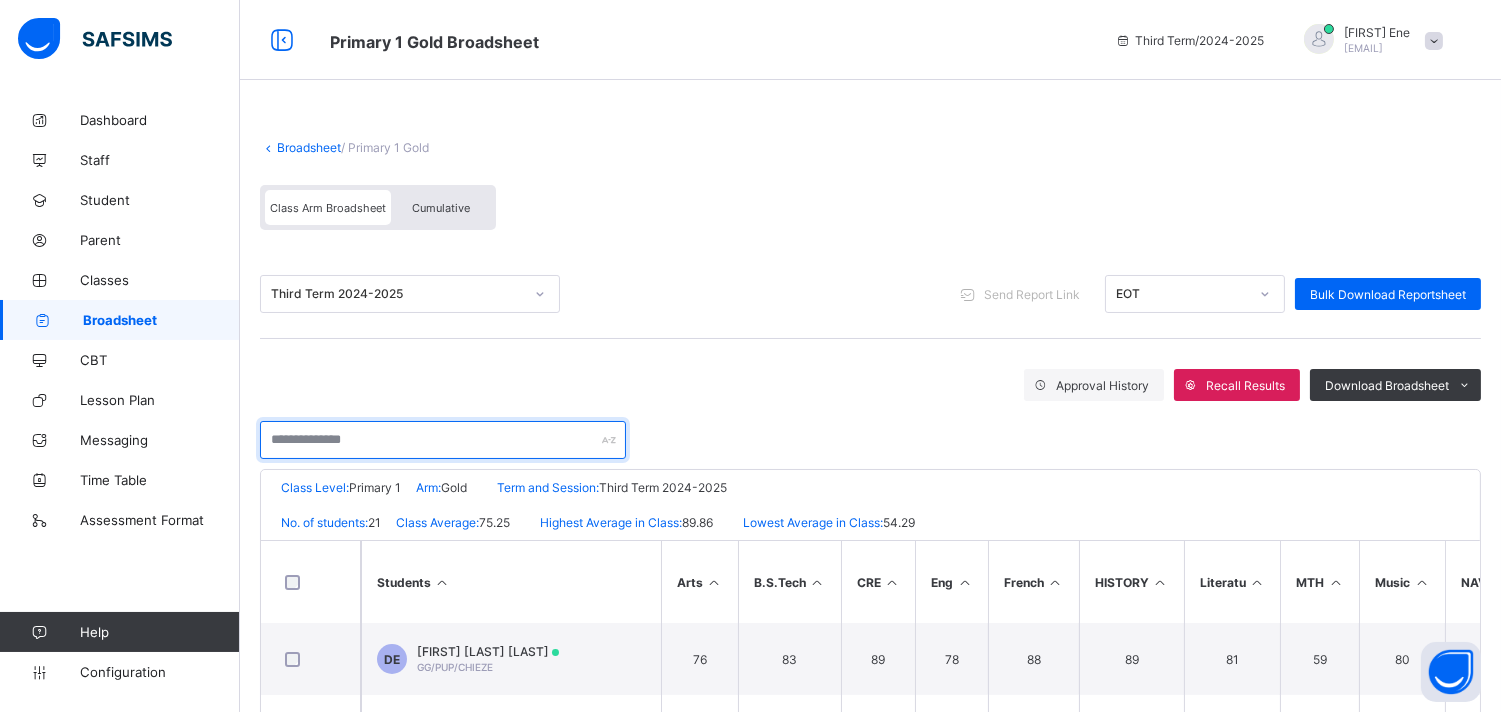 click at bounding box center [443, 440] 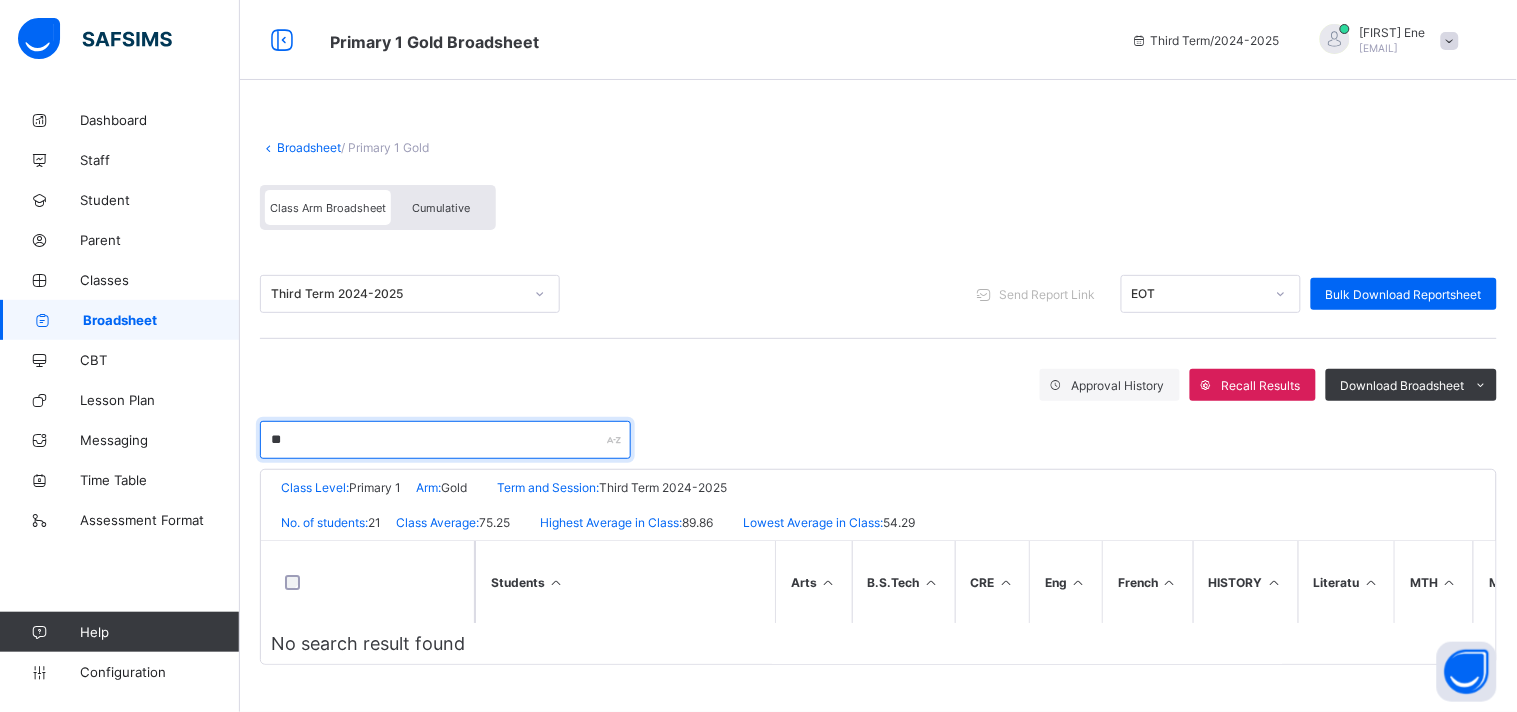 type on "*" 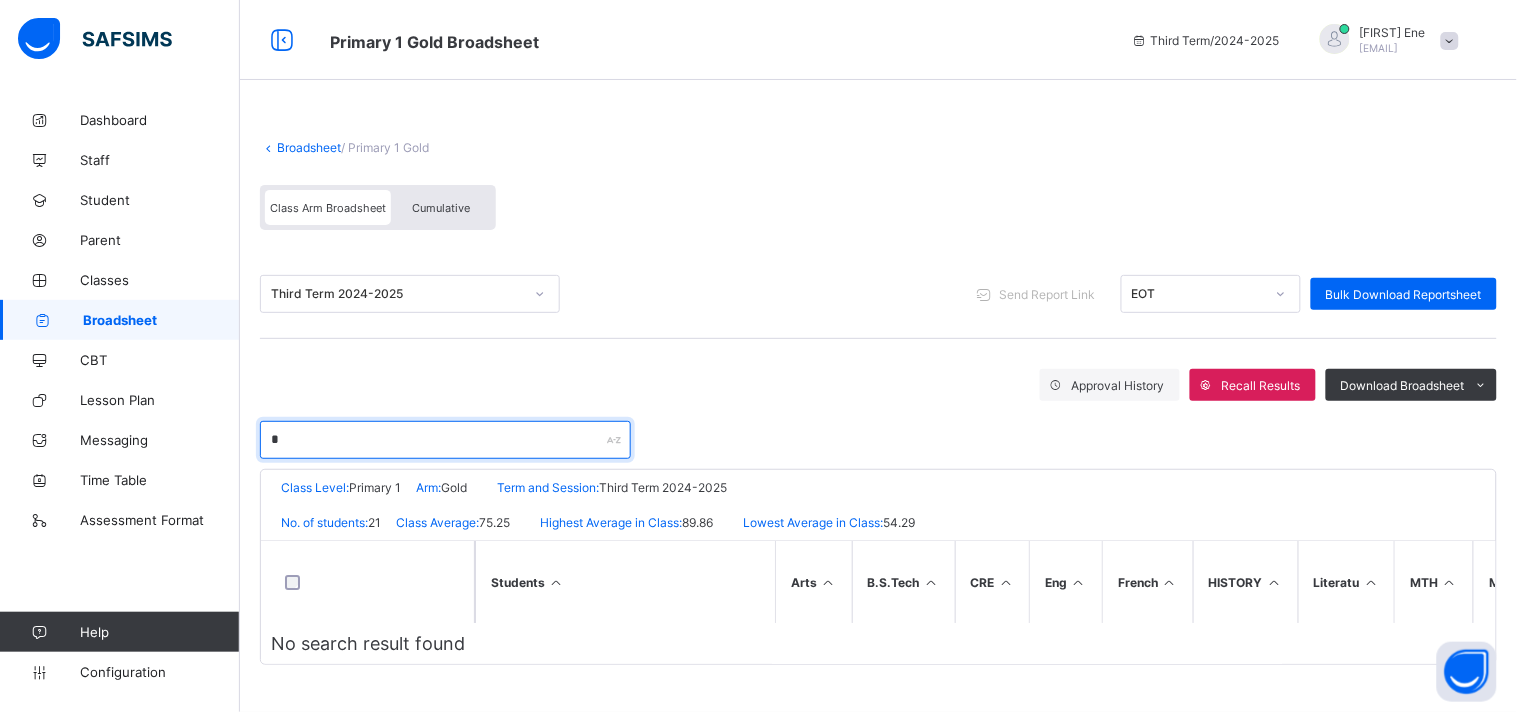 type 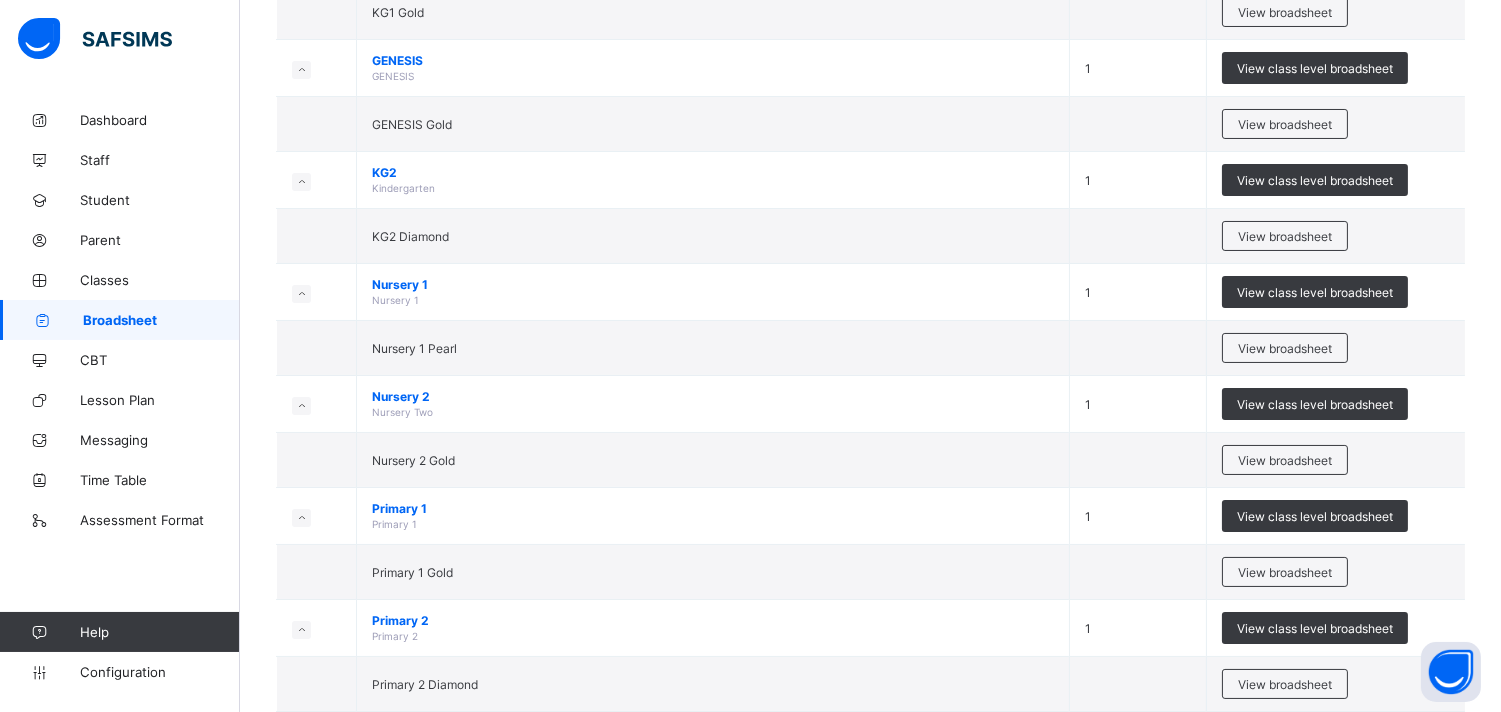 scroll, scrollTop: 431, scrollLeft: 0, axis: vertical 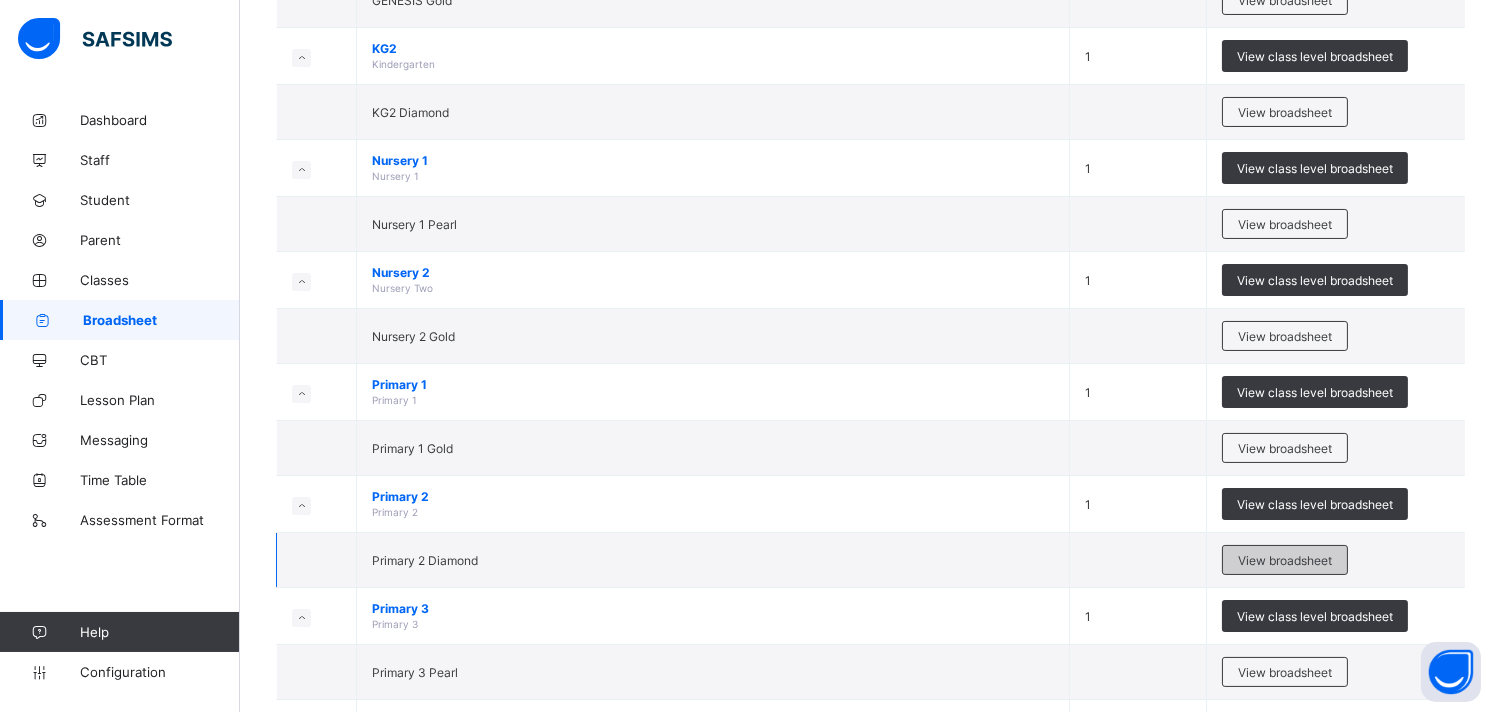 click on "View broadsheet" at bounding box center (1285, 560) 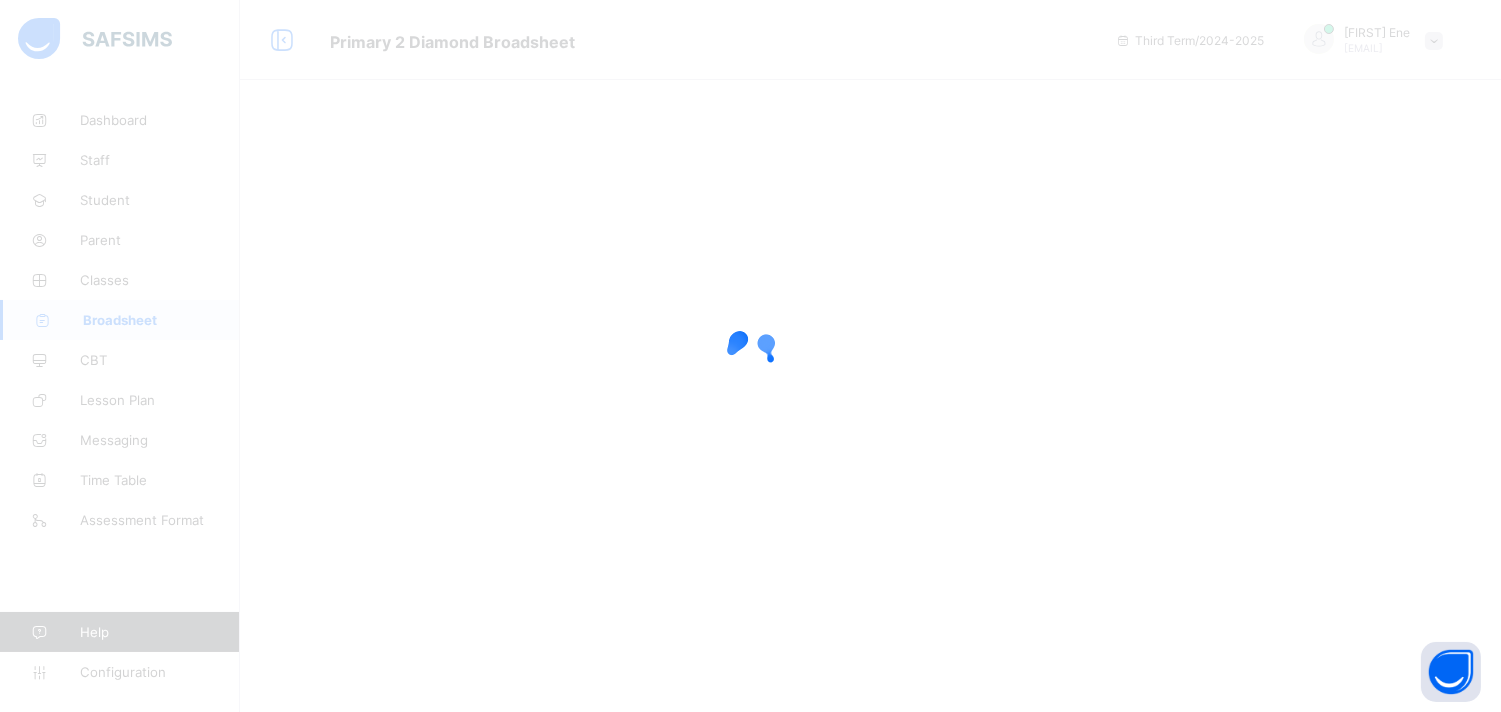 scroll, scrollTop: 0, scrollLeft: 0, axis: both 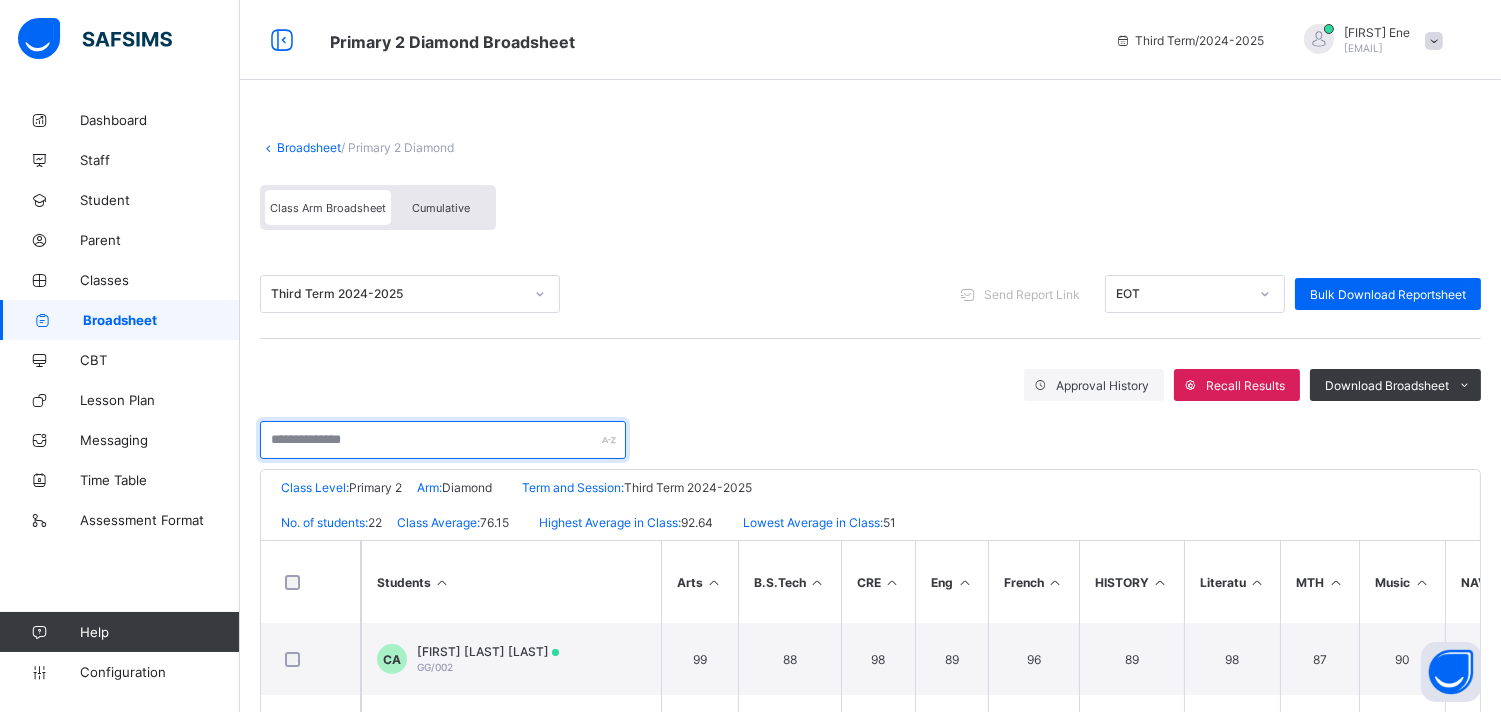 click at bounding box center (443, 440) 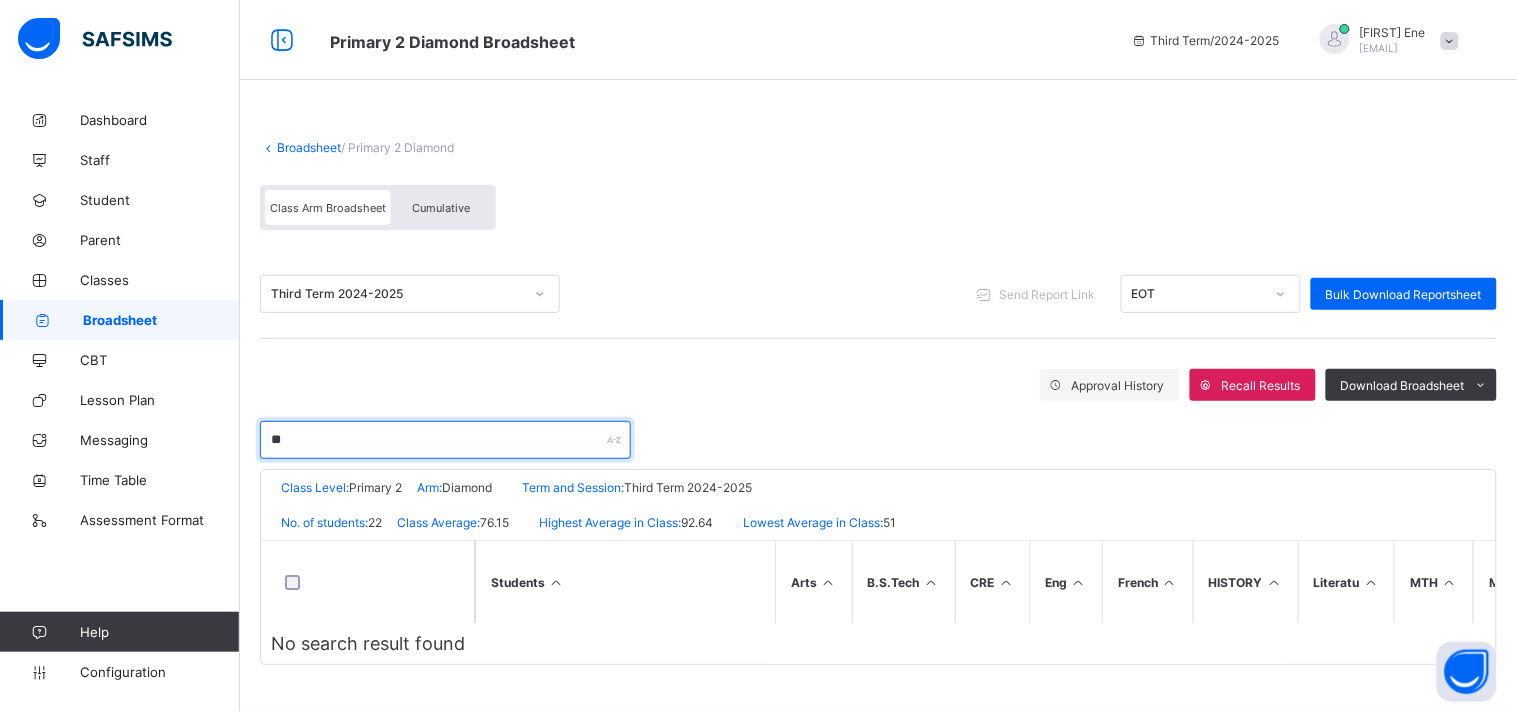 type on "*" 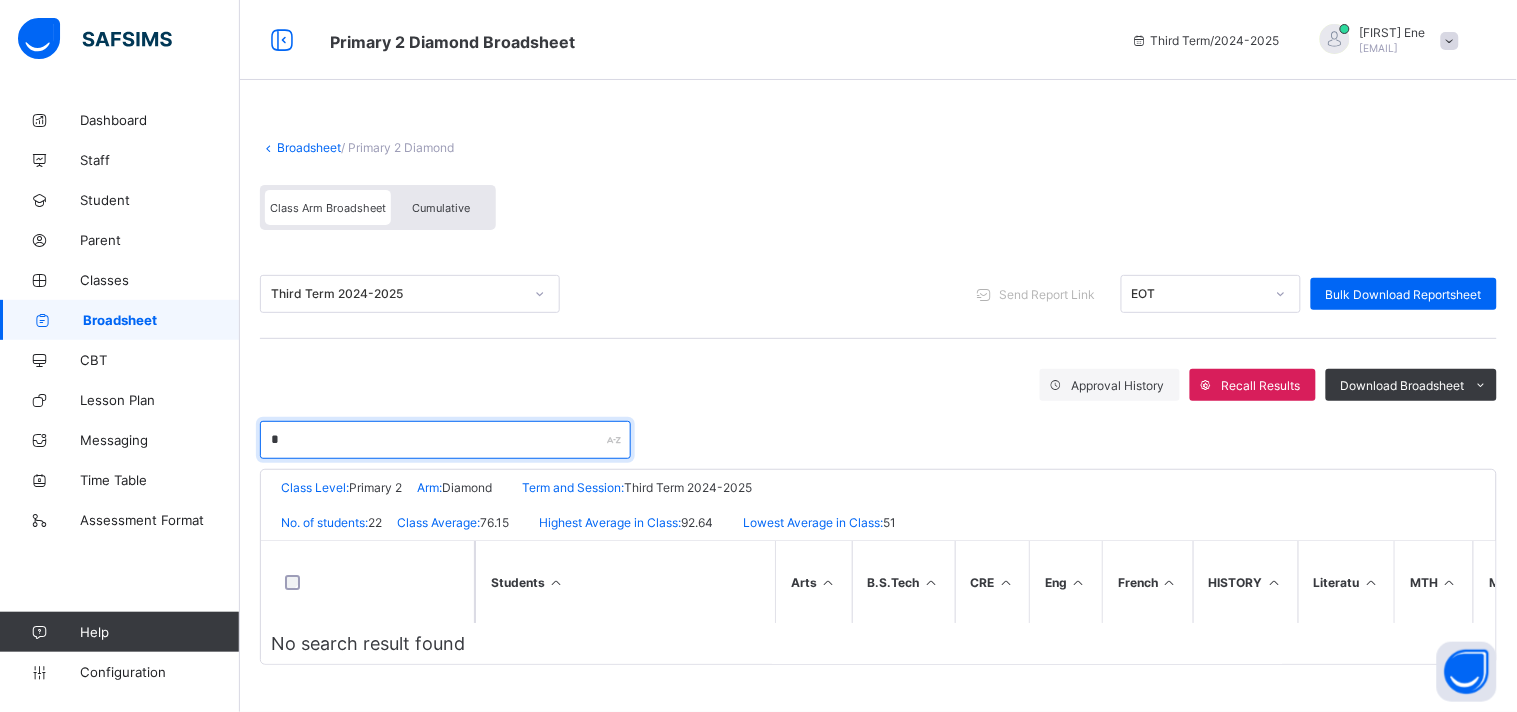 type 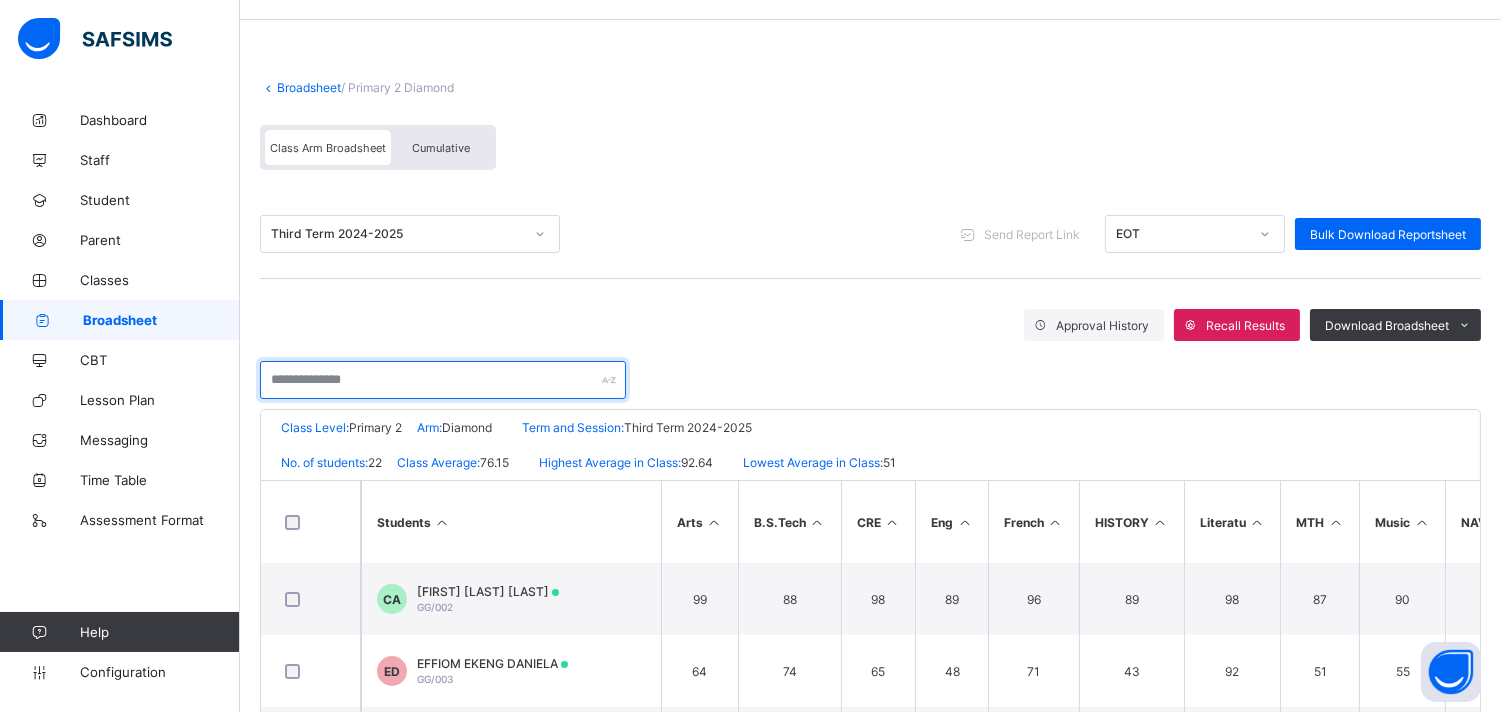 scroll, scrollTop: 47, scrollLeft: 0, axis: vertical 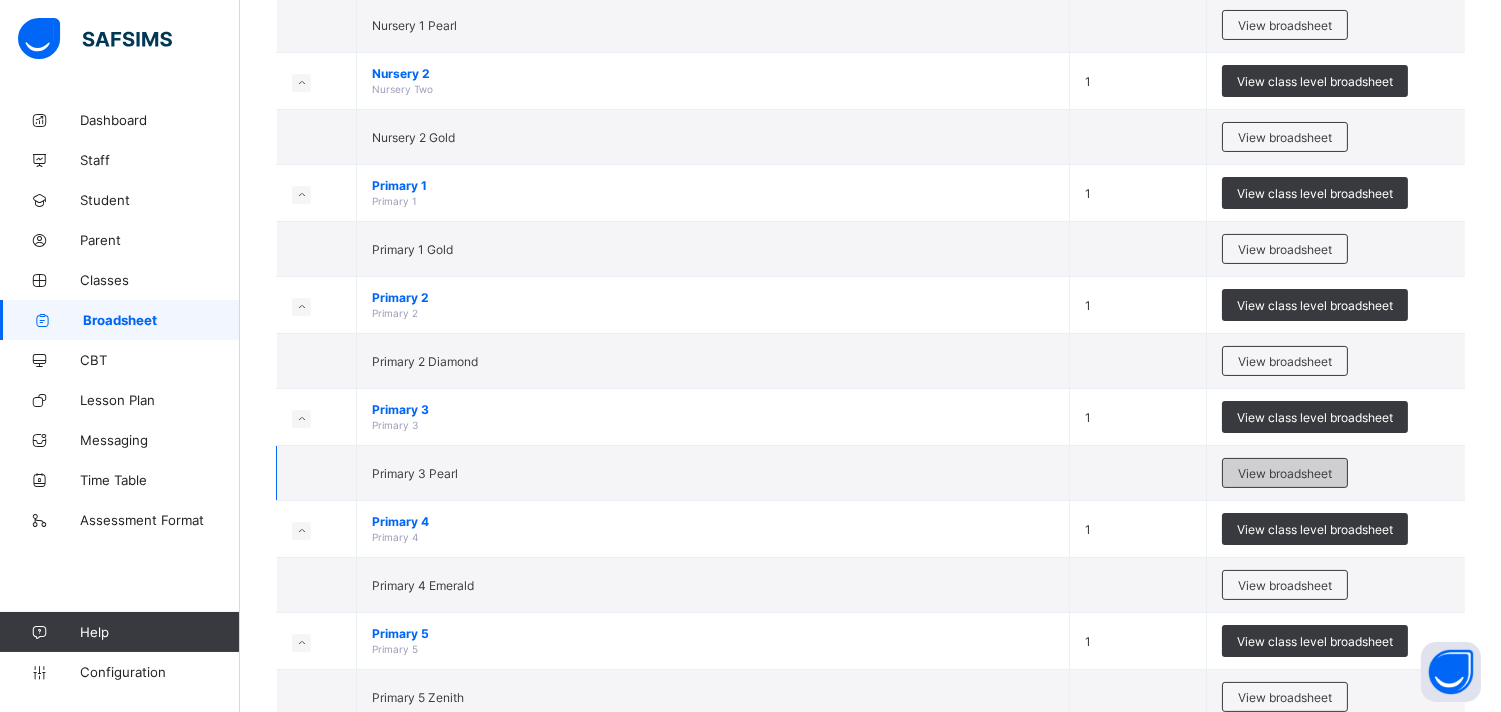 click on "View broadsheet" at bounding box center [1285, 473] 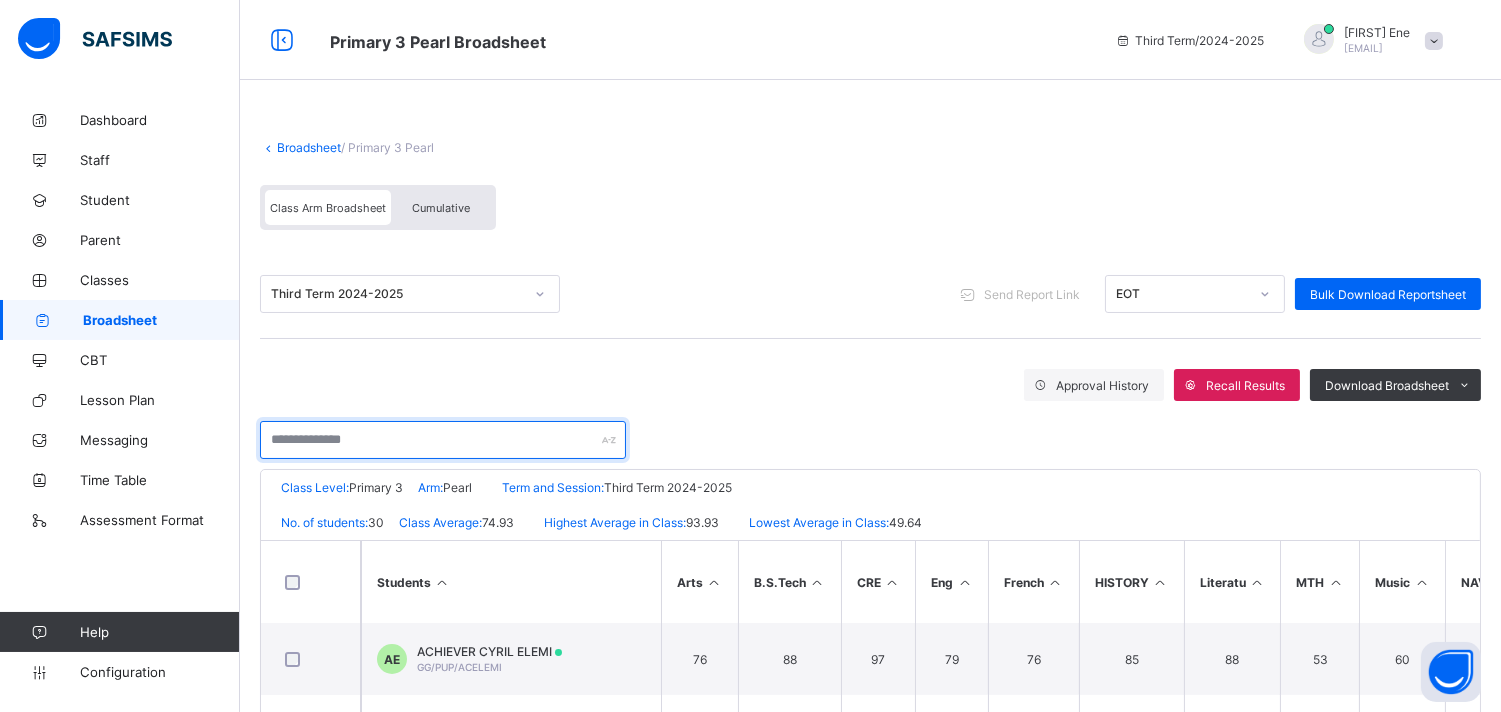 click at bounding box center [443, 440] 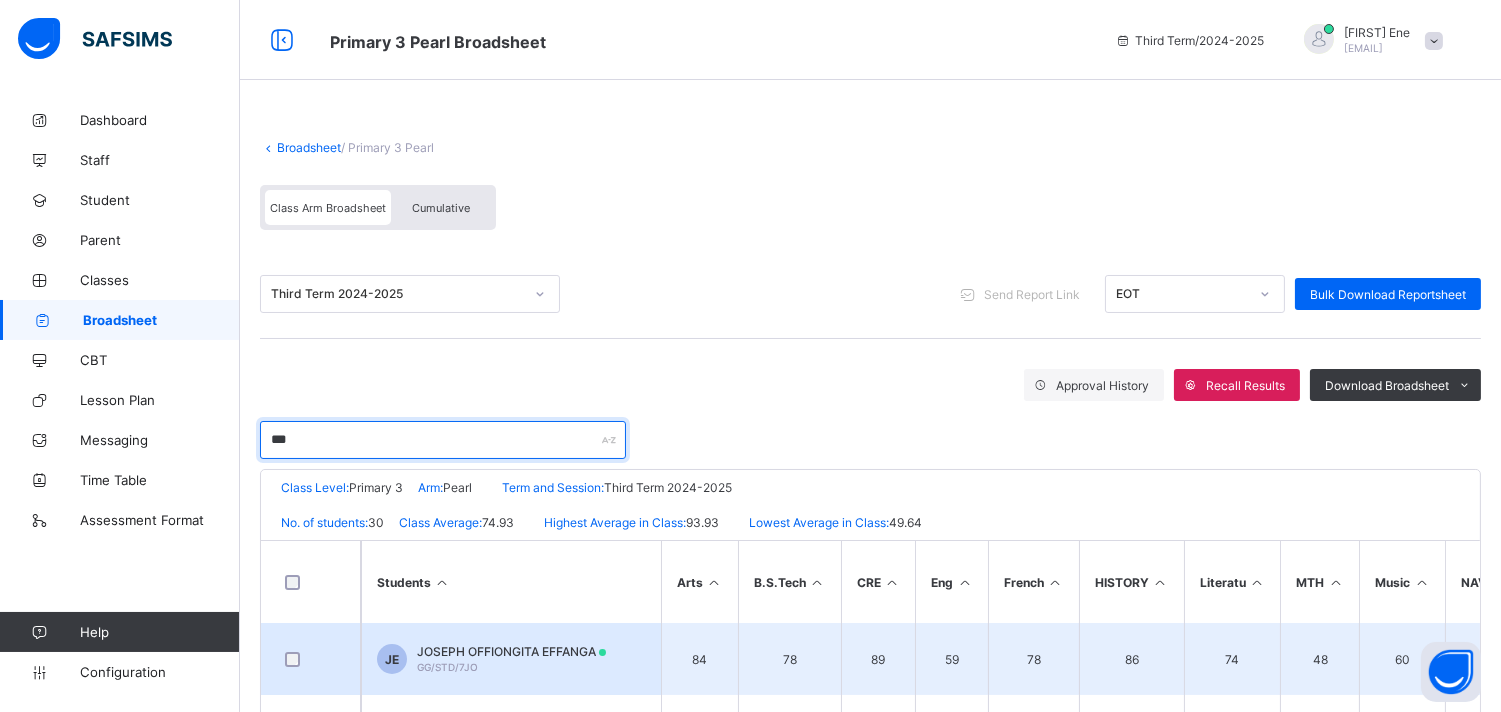type on "***" 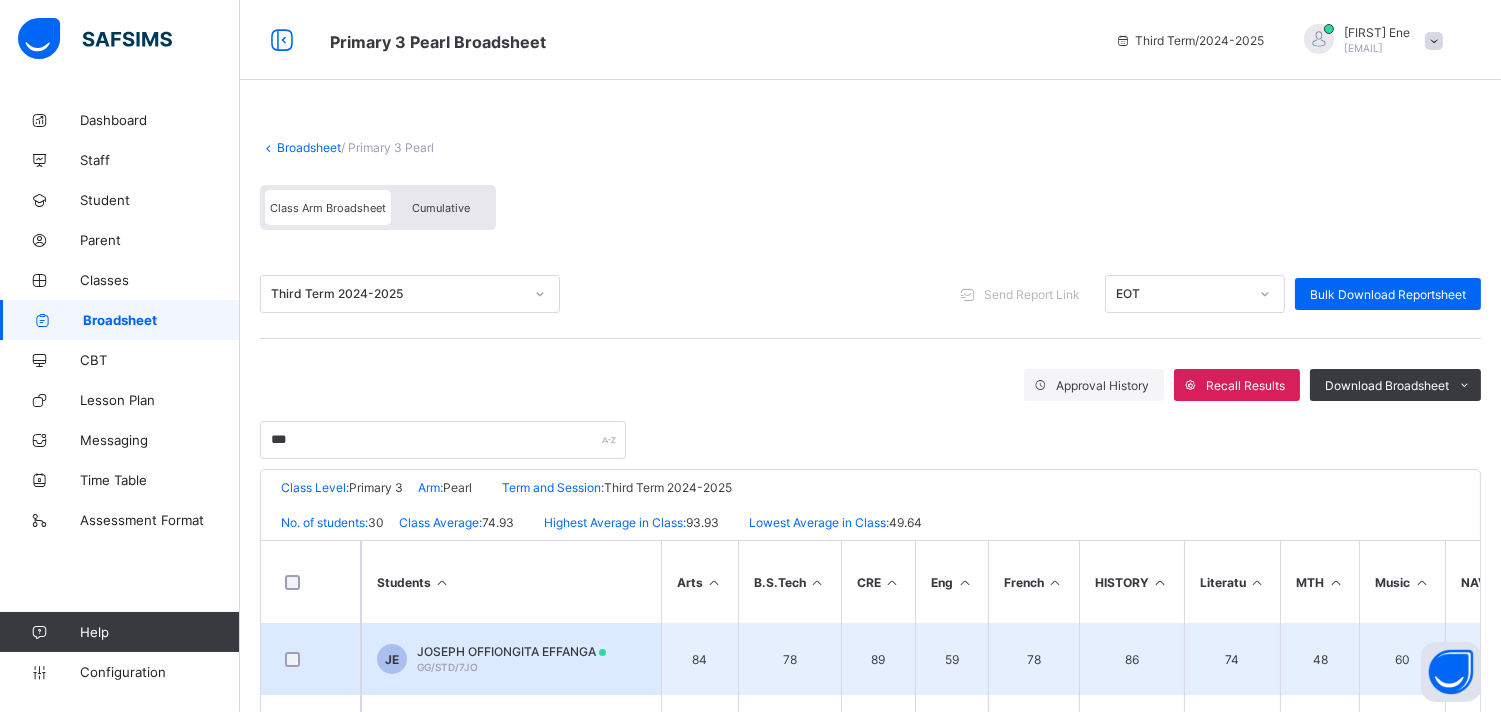 click on "JOSEPH OFFIONGITA EFFANGA" at bounding box center [511, 651] 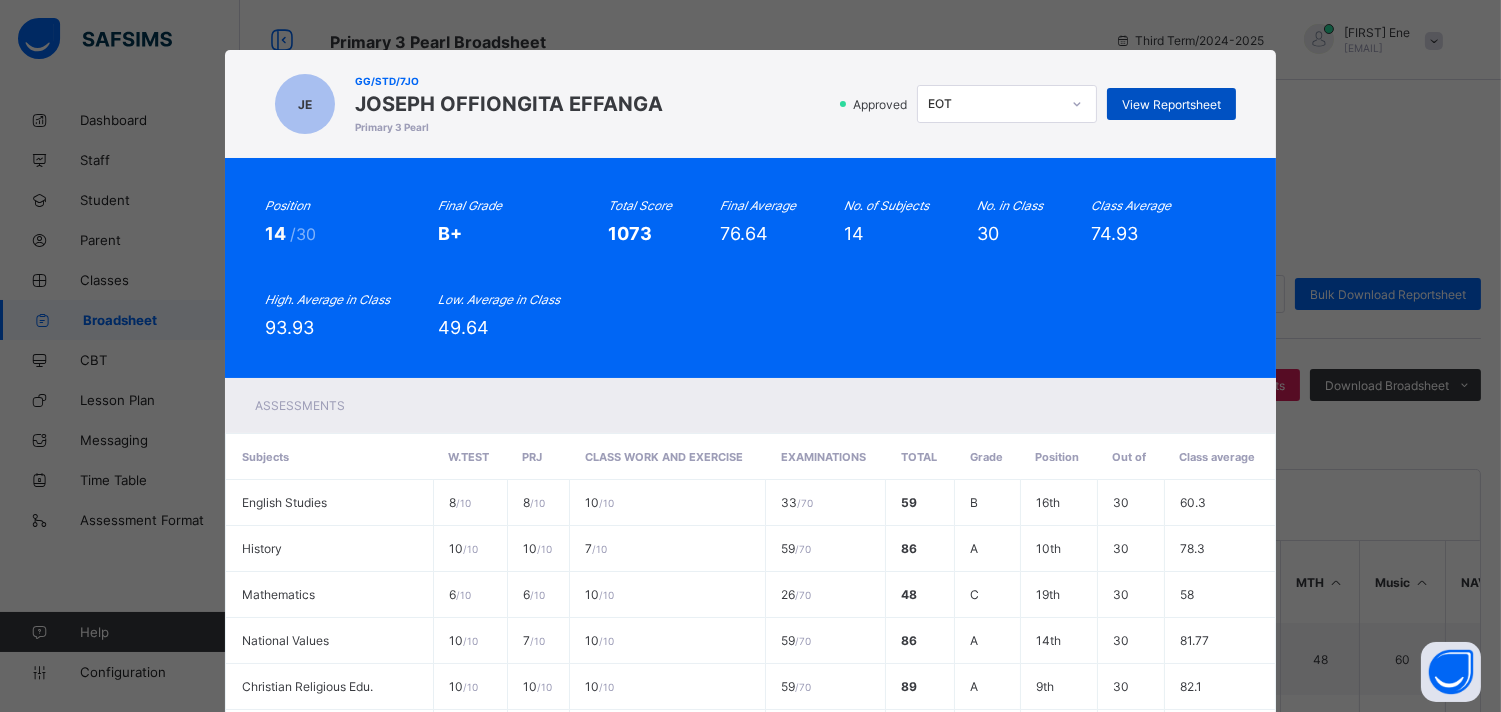 click on "View Reportsheet" at bounding box center (1171, 104) 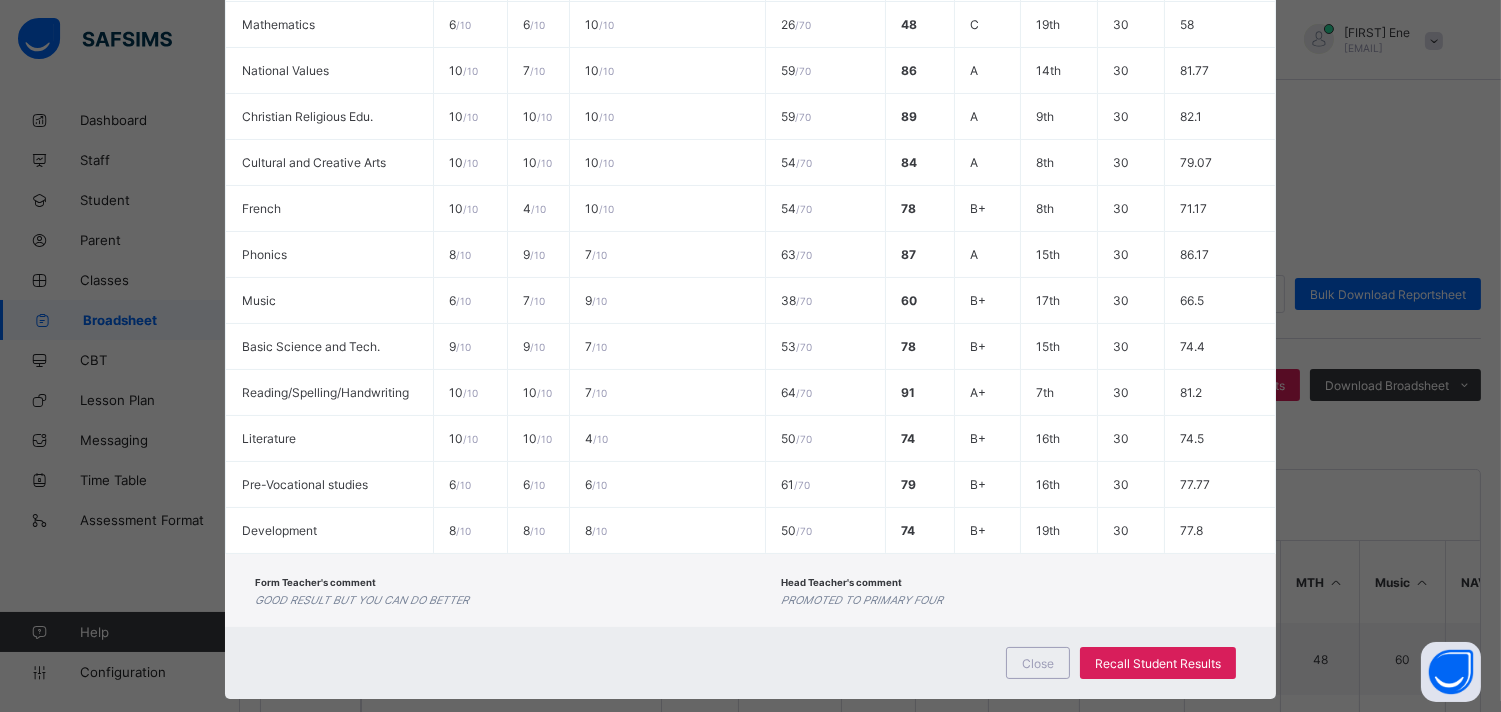 scroll, scrollTop: 576, scrollLeft: 0, axis: vertical 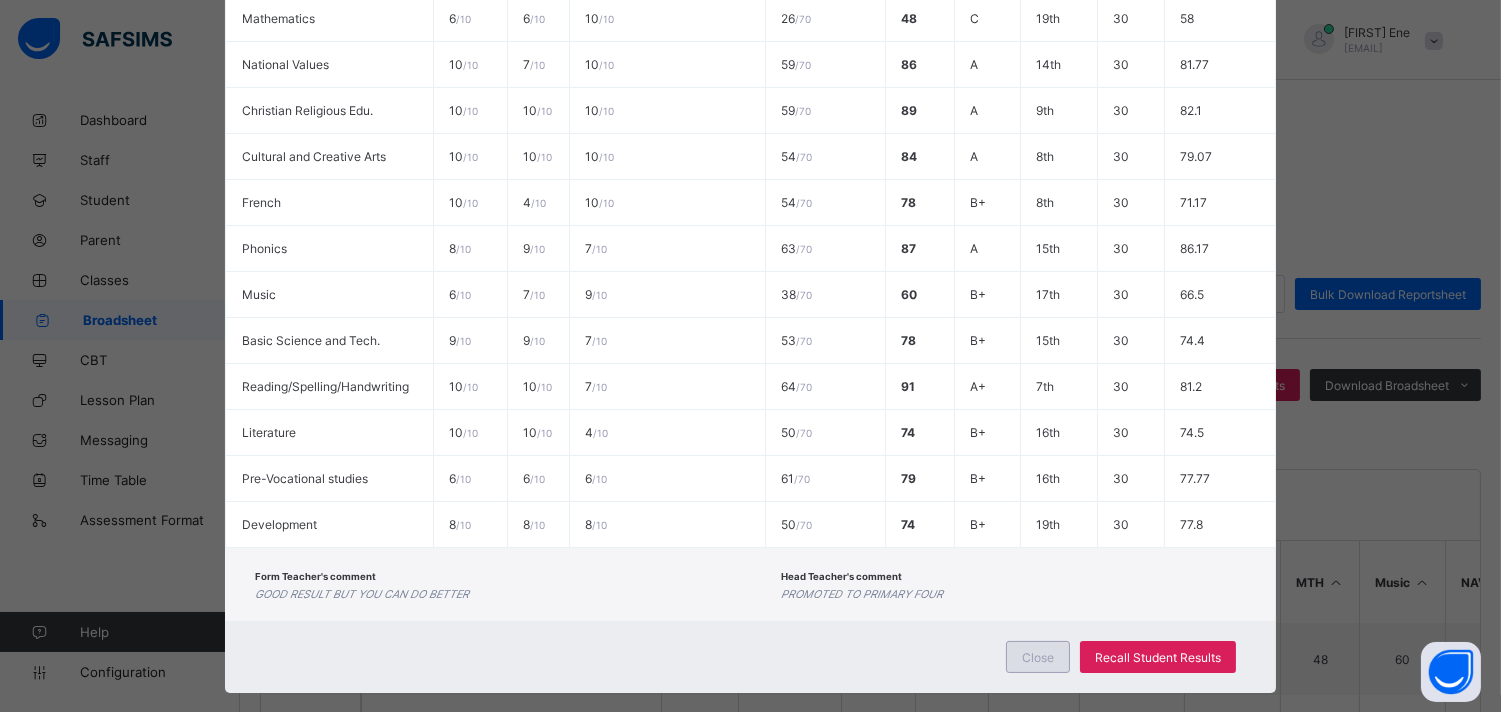 click on "Close" at bounding box center (1038, 657) 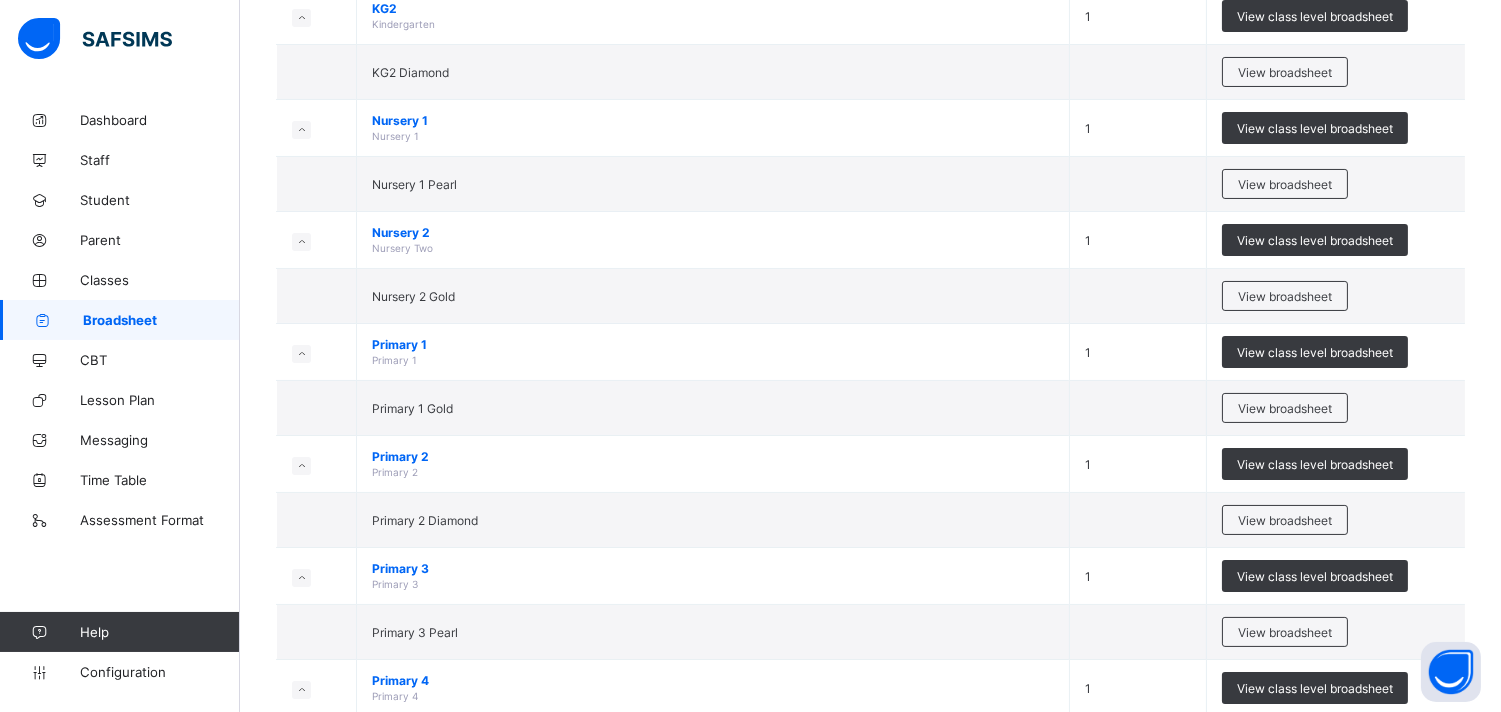 scroll, scrollTop: 467, scrollLeft: 0, axis: vertical 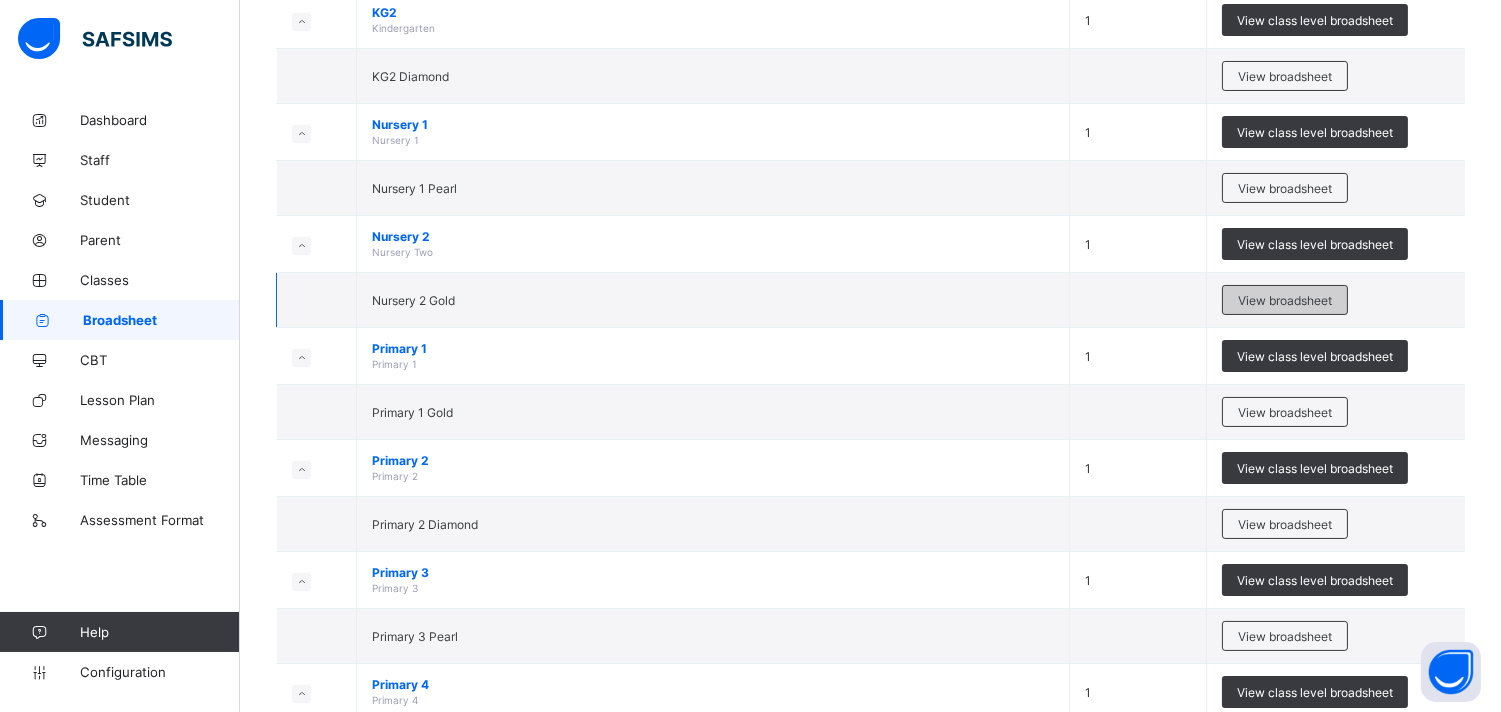 click on "View broadsheet" at bounding box center (1285, 300) 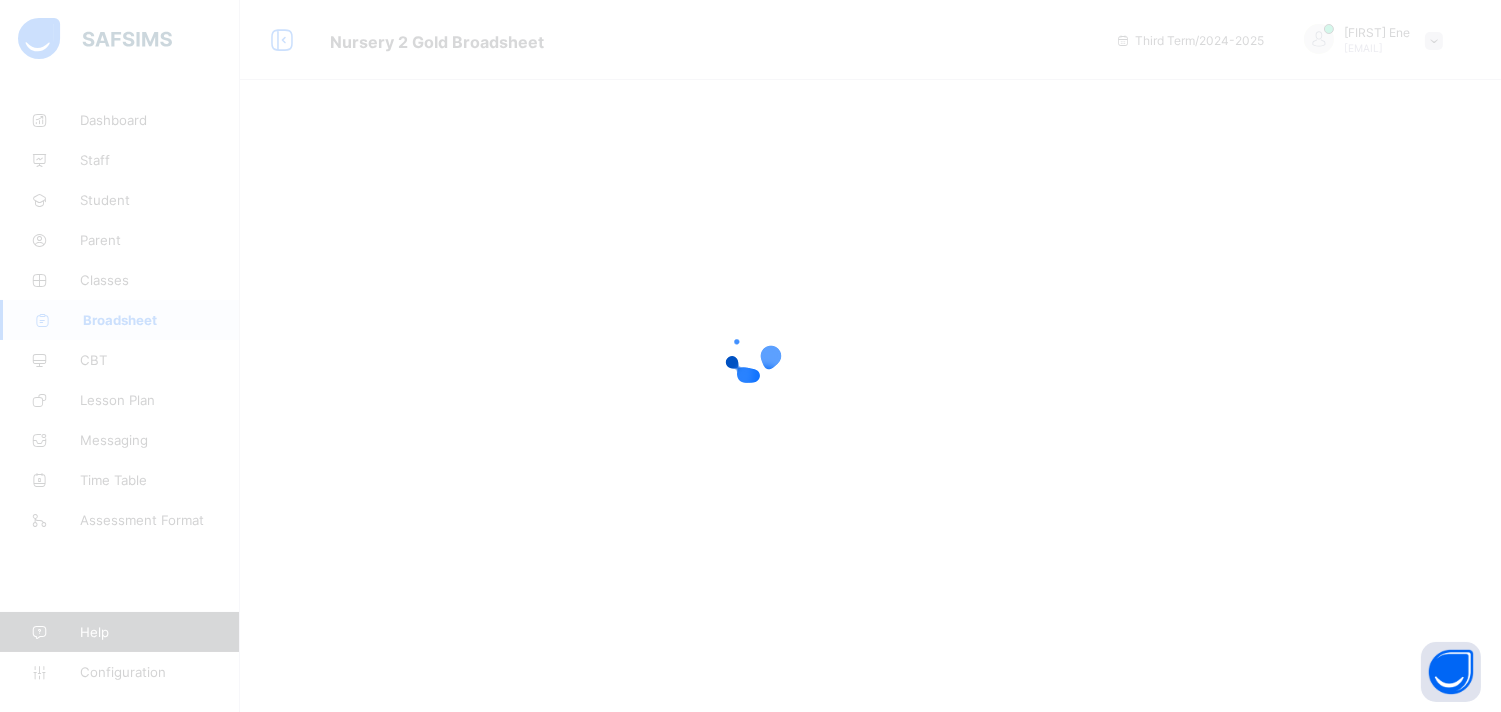 scroll, scrollTop: 0, scrollLeft: 0, axis: both 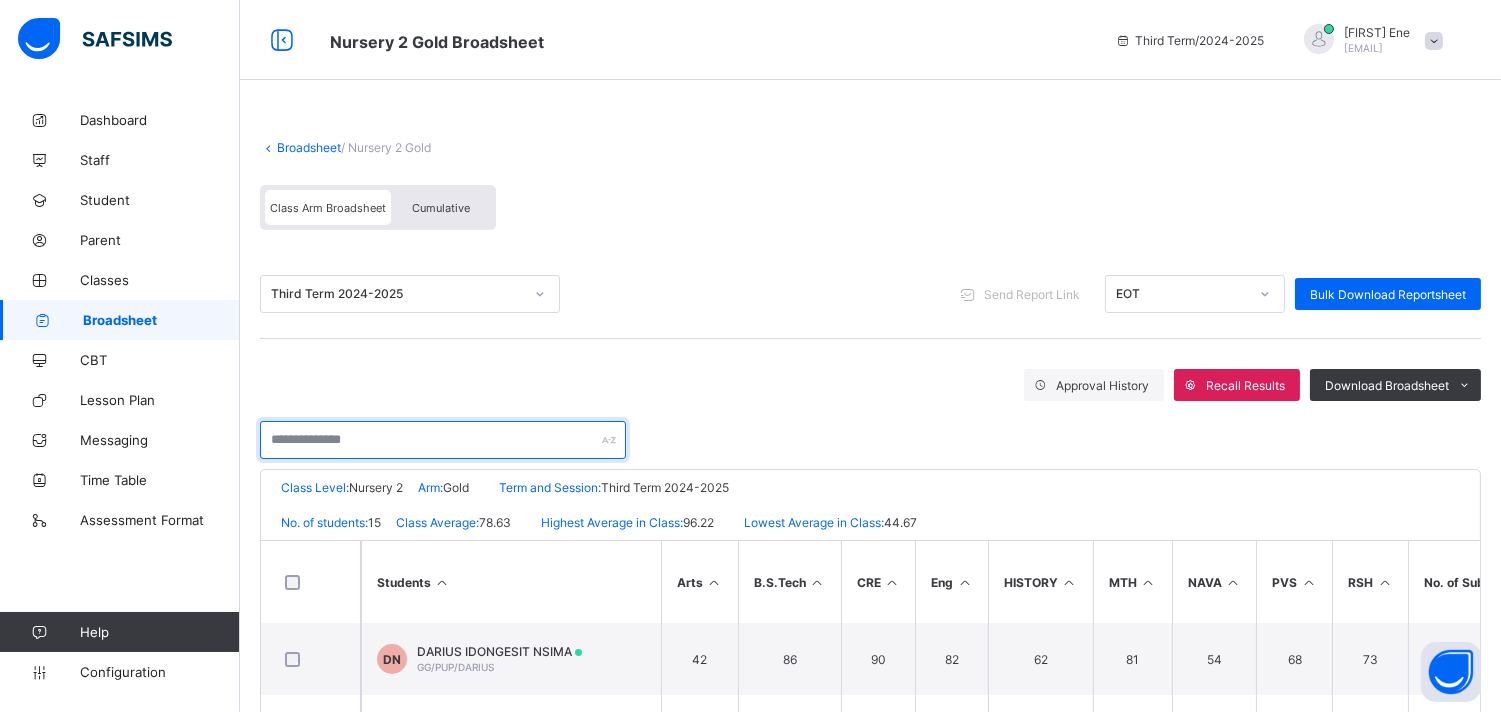 click at bounding box center [443, 440] 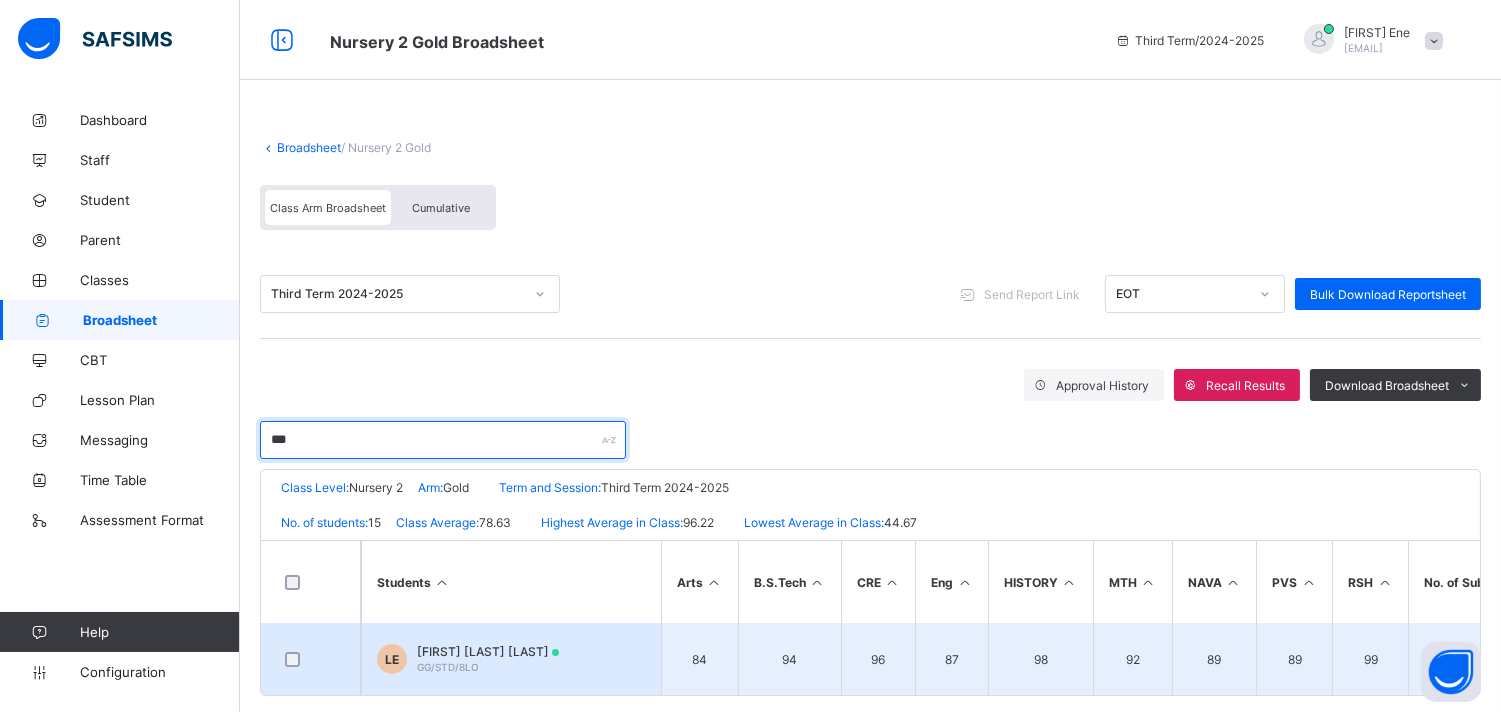 type on "***" 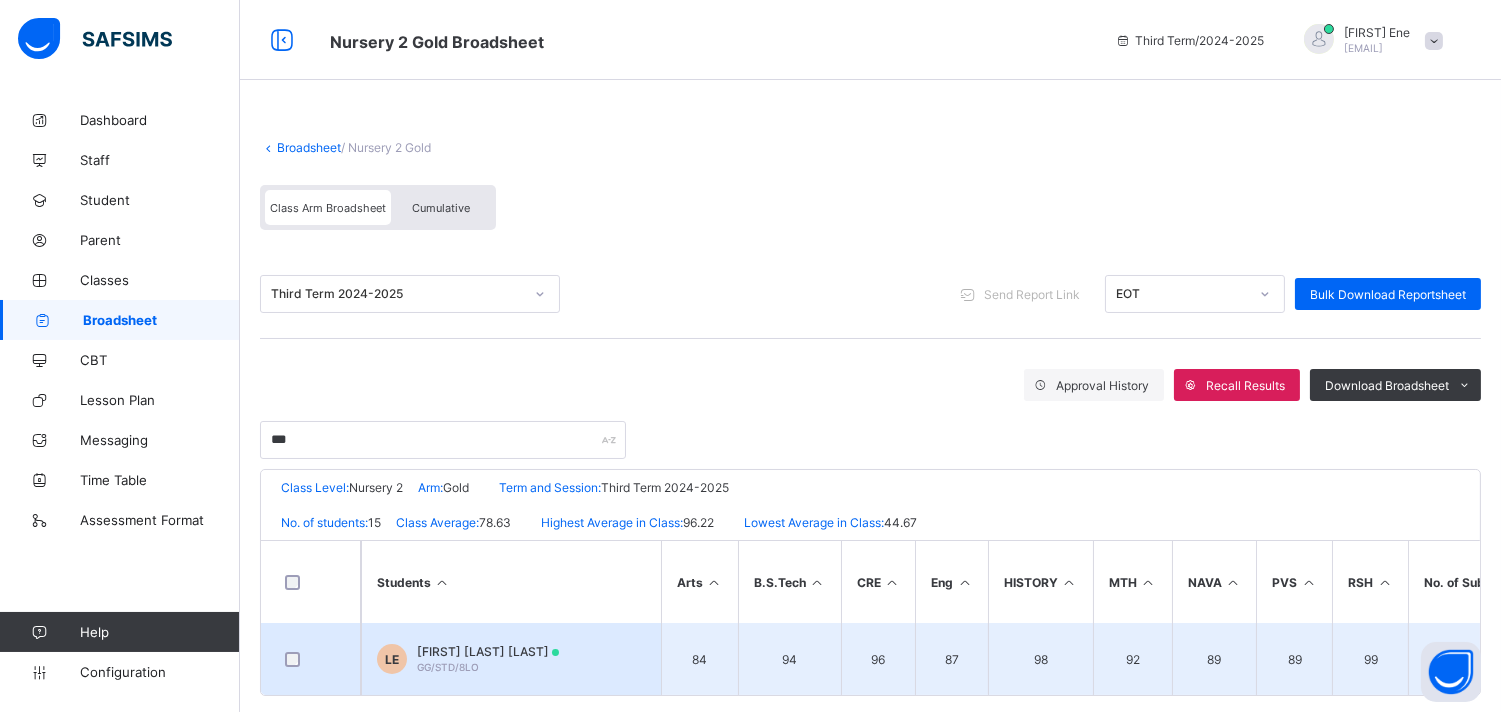 click on "[FIRST] [LAST] [LAST]" at bounding box center [488, 651] 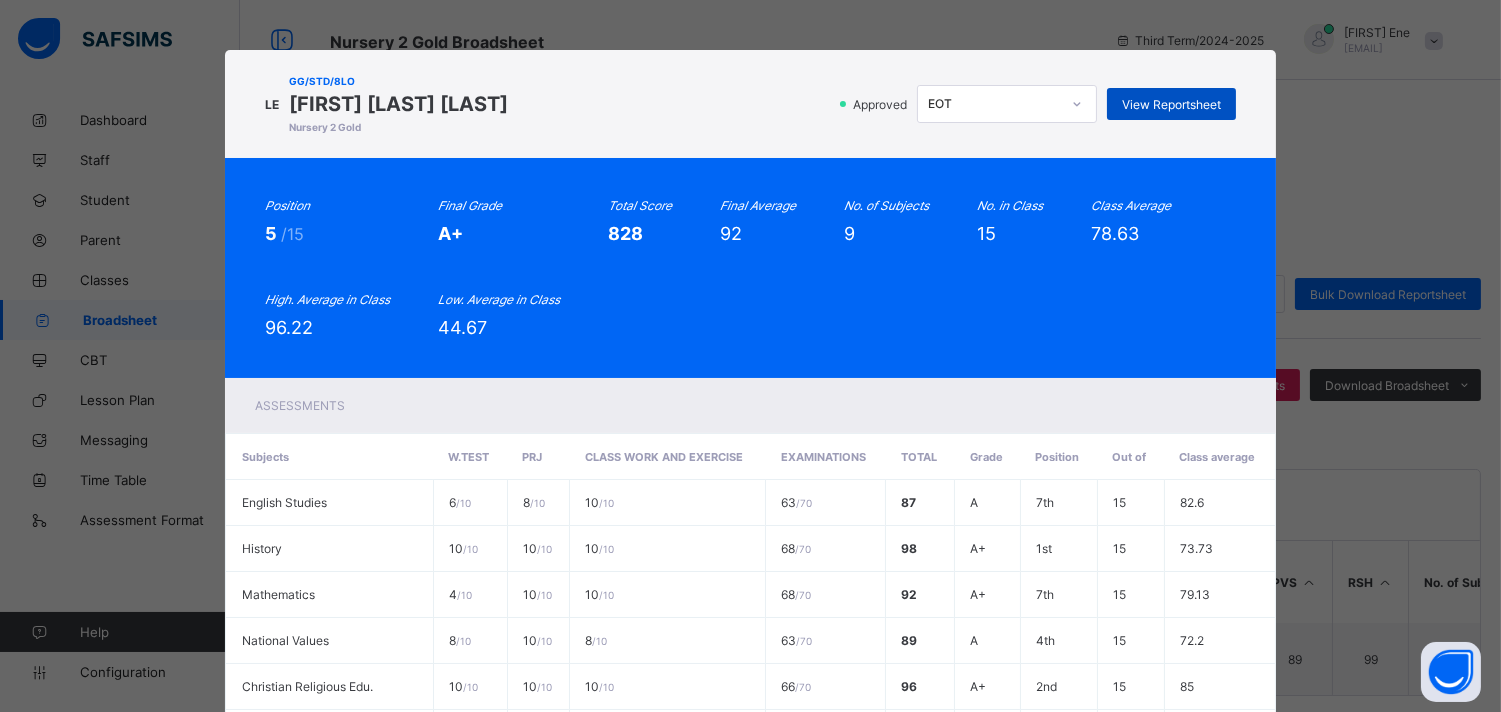 click on "View Reportsheet" at bounding box center [1171, 104] 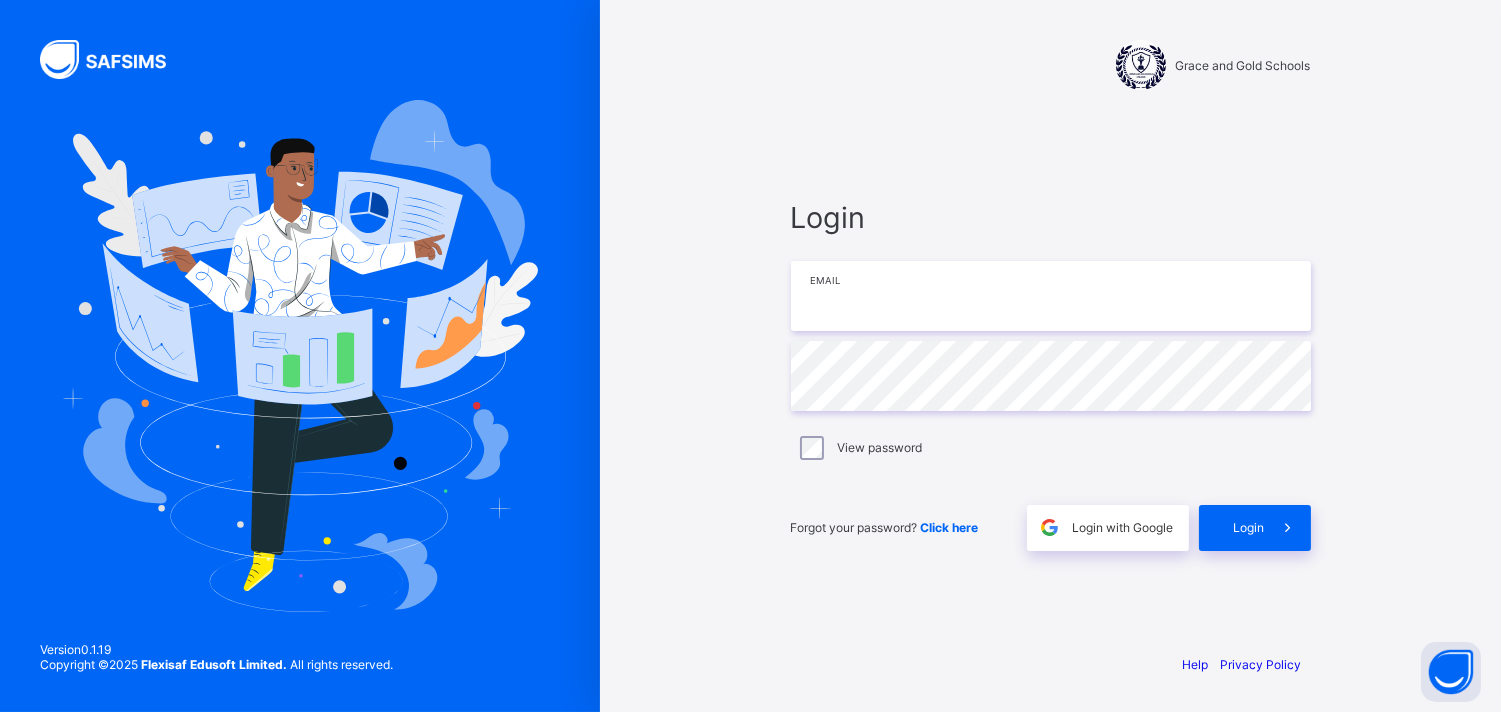 type on "**********" 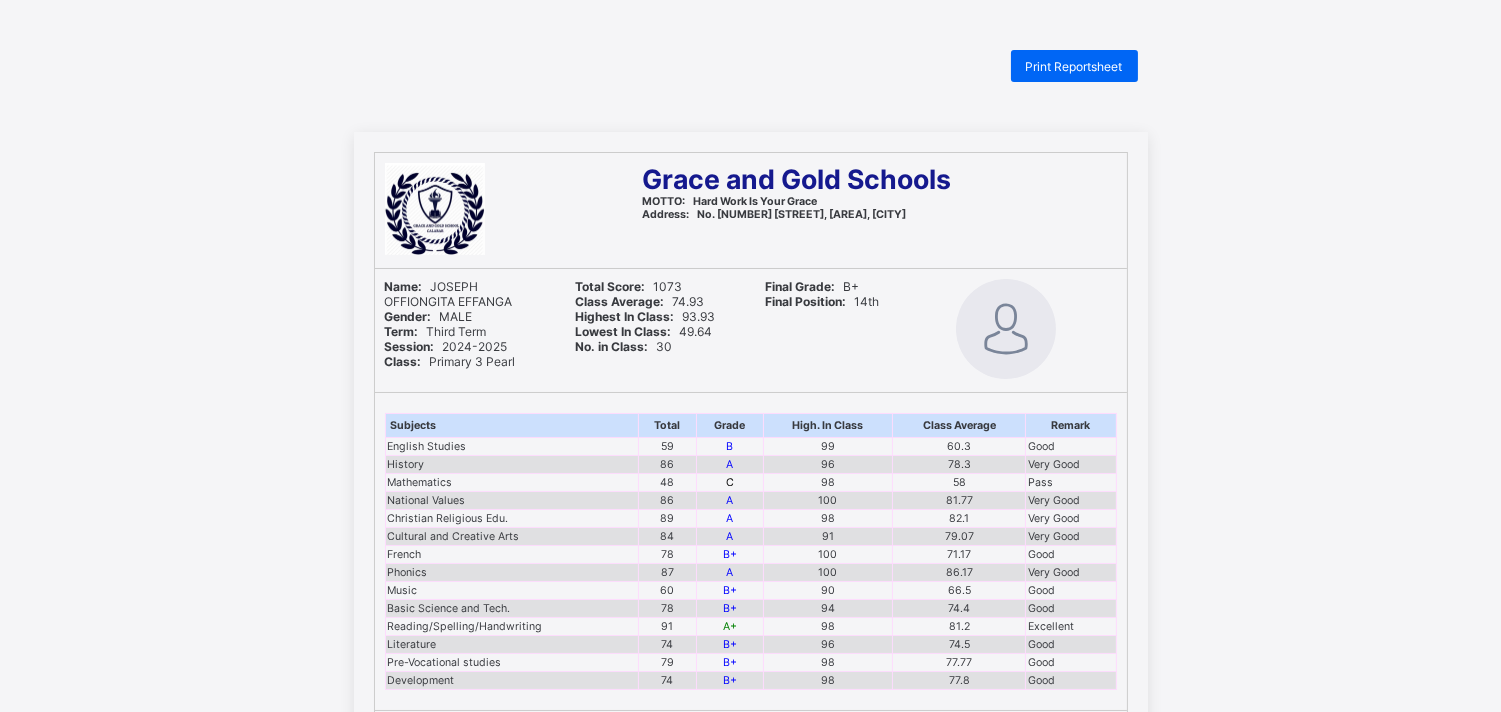 scroll, scrollTop: 0, scrollLeft: 0, axis: both 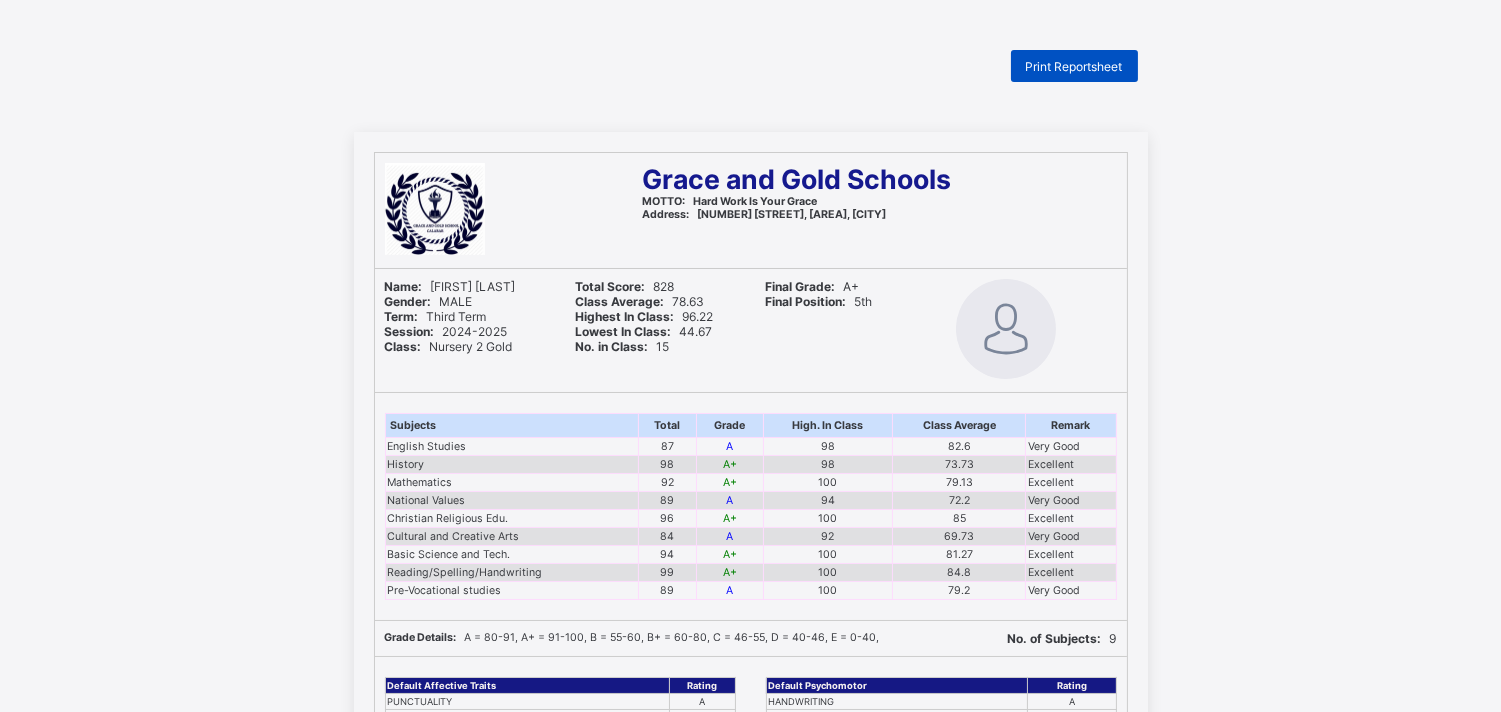 click on "Print Reportsheet" at bounding box center (1074, 66) 